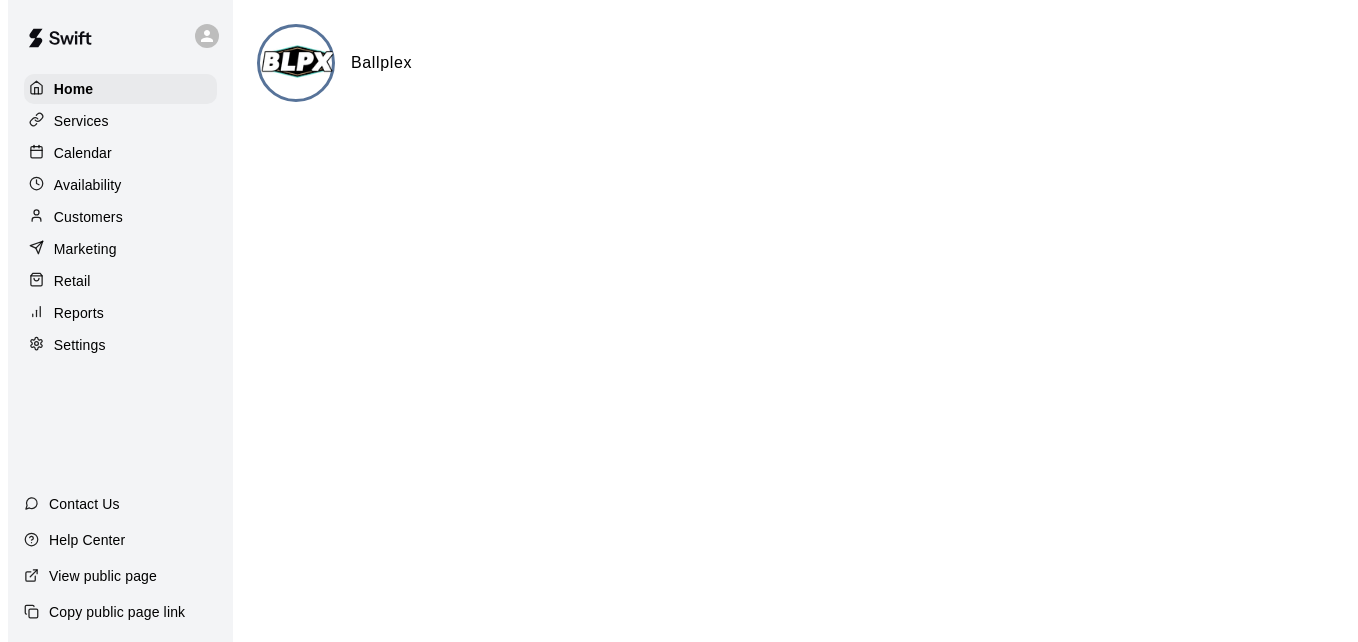 scroll, scrollTop: 0, scrollLeft: 0, axis: both 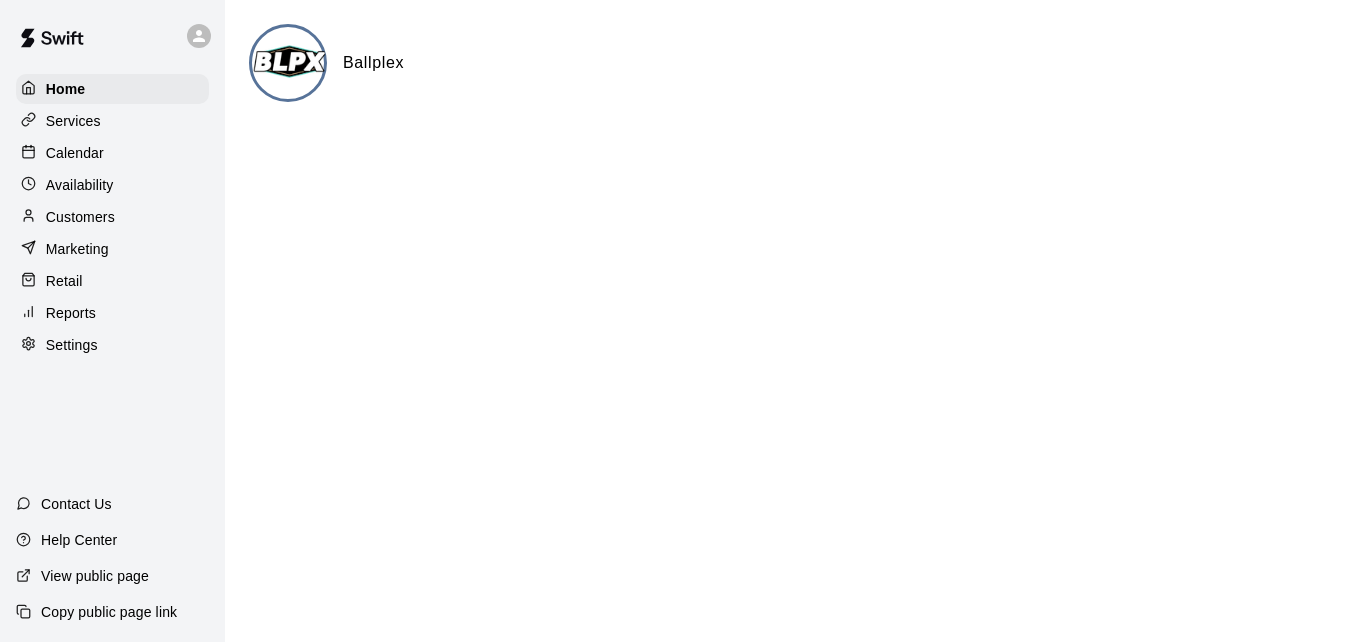 click on "Calendar" at bounding box center [112, 153] 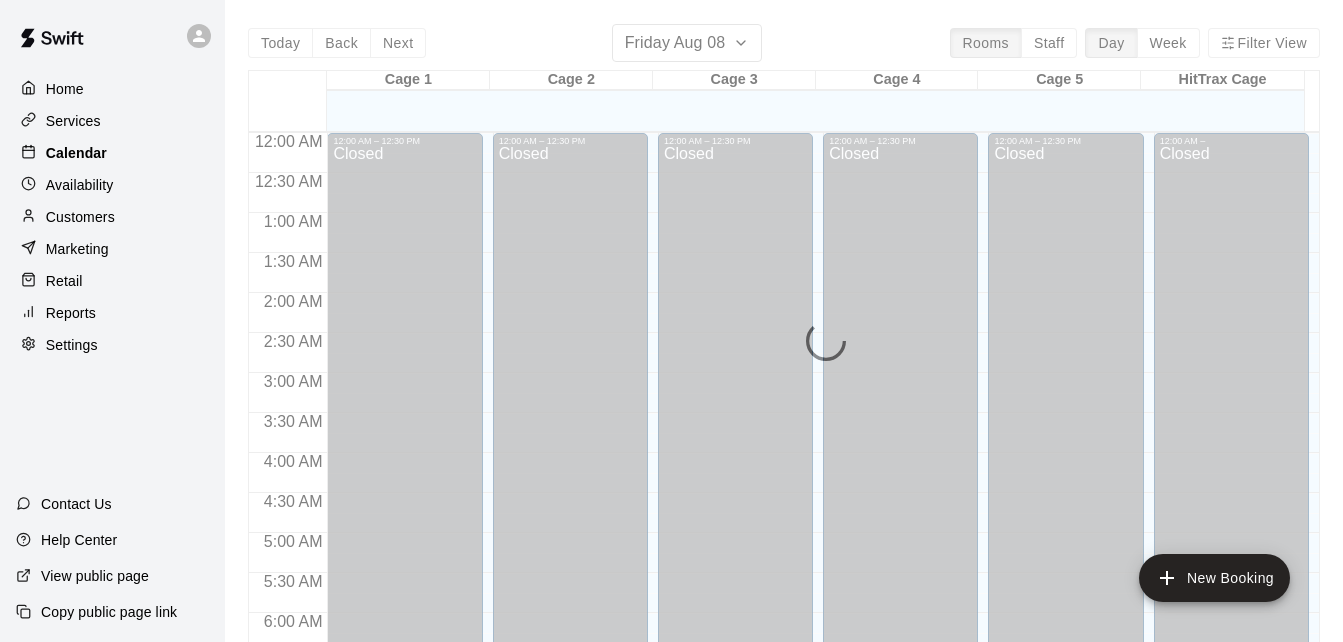 scroll, scrollTop: 1020, scrollLeft: 0, axis: vertical 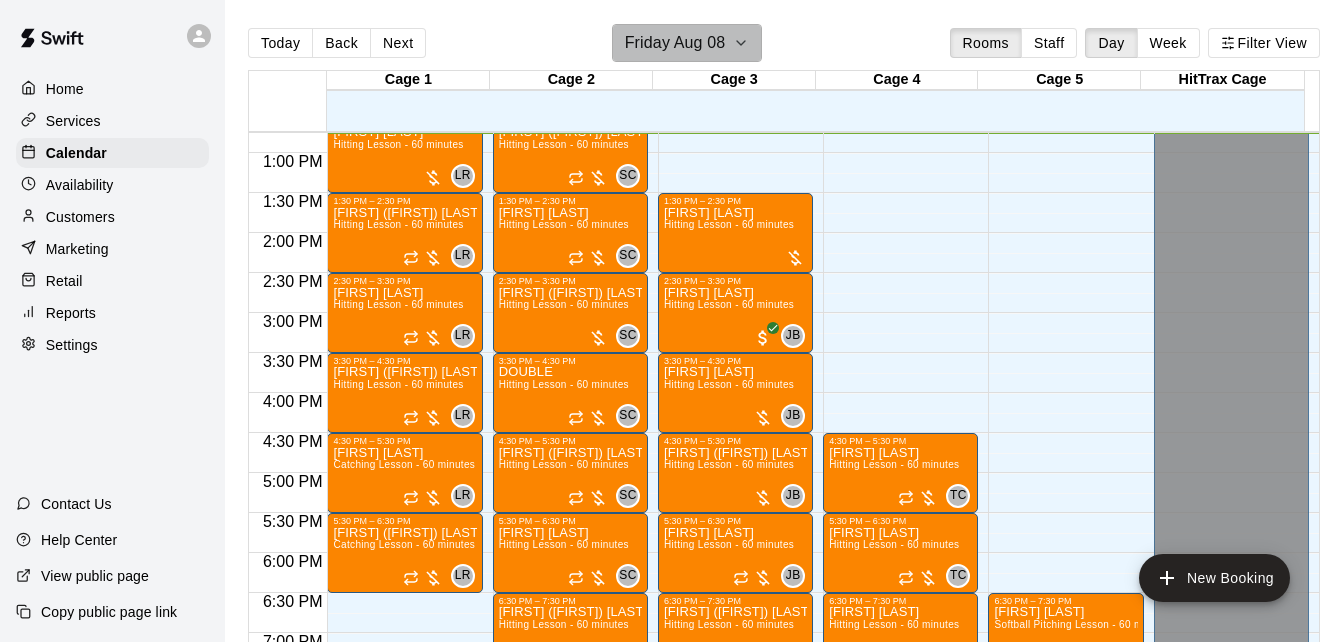 click 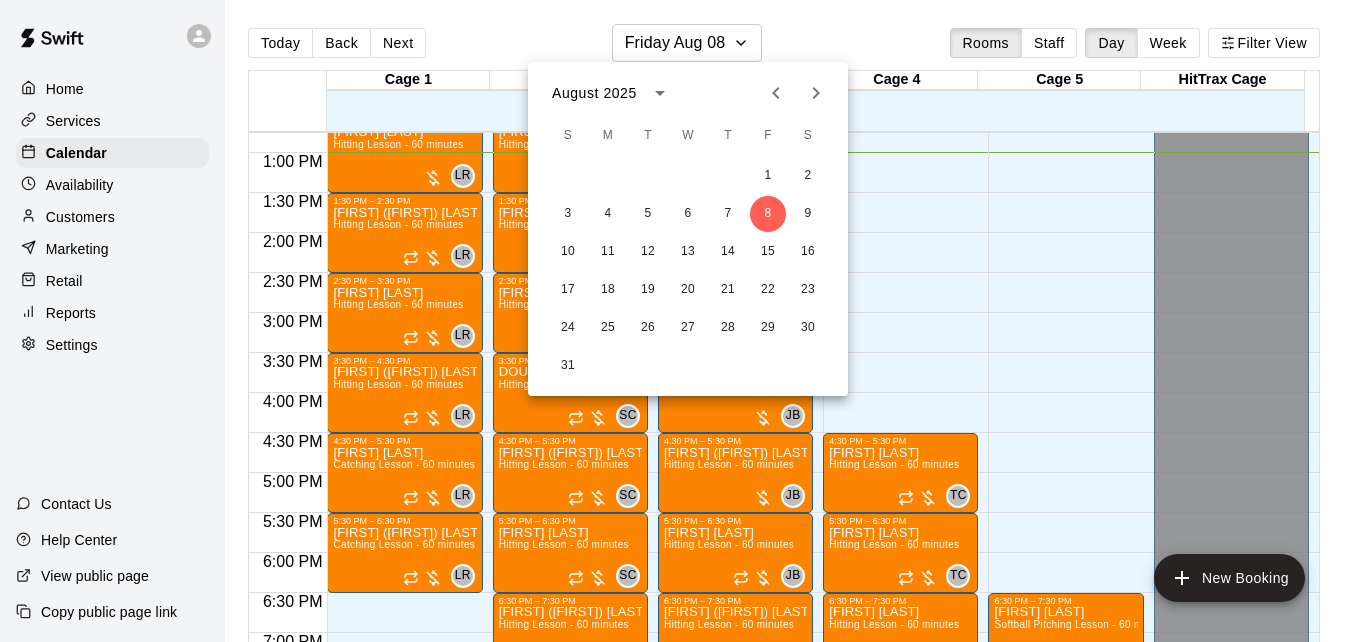 click on "Home Services Calendar Availability Customers Marketing Retail Reports Settings Contact Us Help Center View public page Copy public page link Today Back Next Friday Aug 08 Rooms Staff Day Week Filter View Cage 1 08 Fri Cage 2 08 Fri Cage 3 08 Fri Cage 4 08 Fri Cage 5 08 Fri HitTrax Cage 08 Fri 12:00 AM 12:30 AM 1:00 AM 1:30 AM 2:00 AM 2:30 AM 3:00 AM 3:30 AM 4:00 AM 4:30 AM 5:00 AM 5:30 AM 6:00 AM 6:30 AM 7:00 AM 7:30 AM 8:00 AM 8:30 AM 9:00 AM 9:30 AM 10:00 AM 10:30 AM 11:00 AM 11:30 AM 12:00 PM 12:30 PM 1:00 PM 1:30 PM 2:00 PM 2:30 PM 3:00 PM 3:30 PM 4:00 PM 4:30 PM 5:00 PM 5:30 PM 6:00 PM 6:30 PM 7:00 PM 7:30 PM 8:00 PM 8:30 PM 9:00 PM 9:30 PM 10:00 PM 10:30 PM 11:00 PM 11:30 PM 12:00 AM – 12:30 PM Closed 12:30 PM – 1:30 PM [FIRST] [LAST] Hitting Lesson - 60 minutes LR 0 1:30 PM – 2:30 PM [FIRST] ([FIRST]) [LAST] Hitting Lesson - 60 minutes LR 0 2:30 PM – 3:30 PM [FIRST] [LAST] Hitting Lesson - 60 minutes LR 0 3:30 PM – 4:30 PM [FIRST] ([FIRST]) [LAST] Hitting Lesson - 60 minutes LR 0 [FIRST] [LAST]" at bounding box center [679, 337] 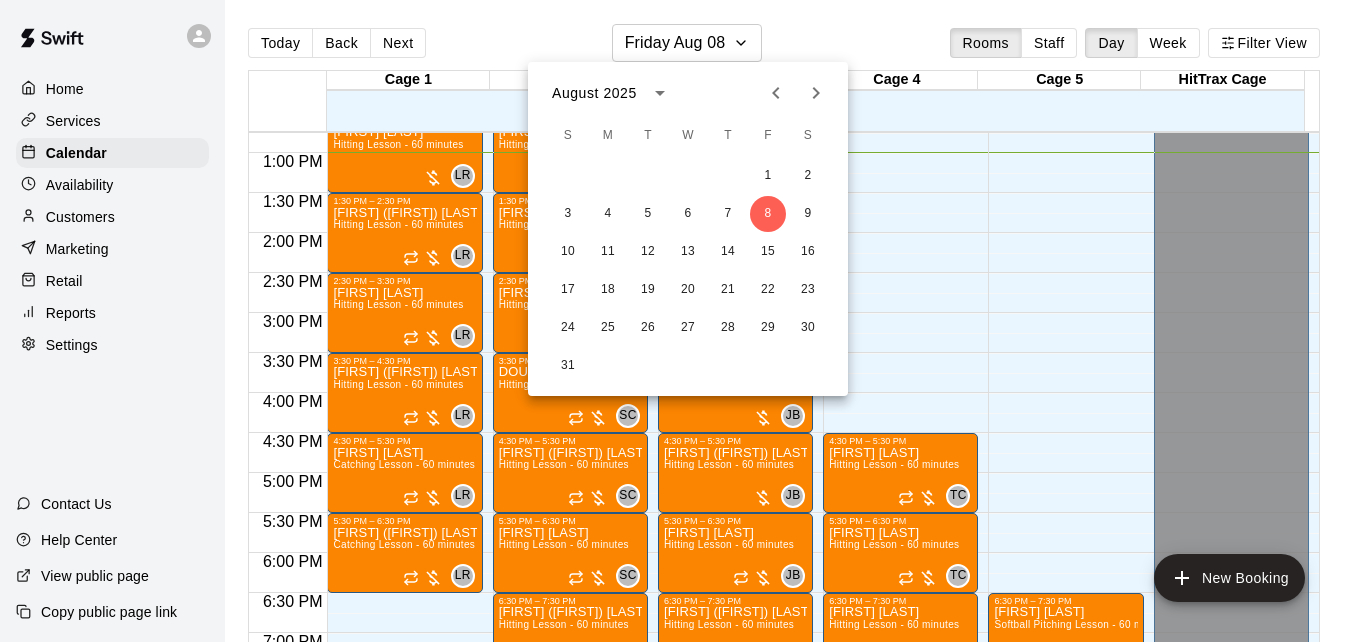 click at bounding box center [679, 321] 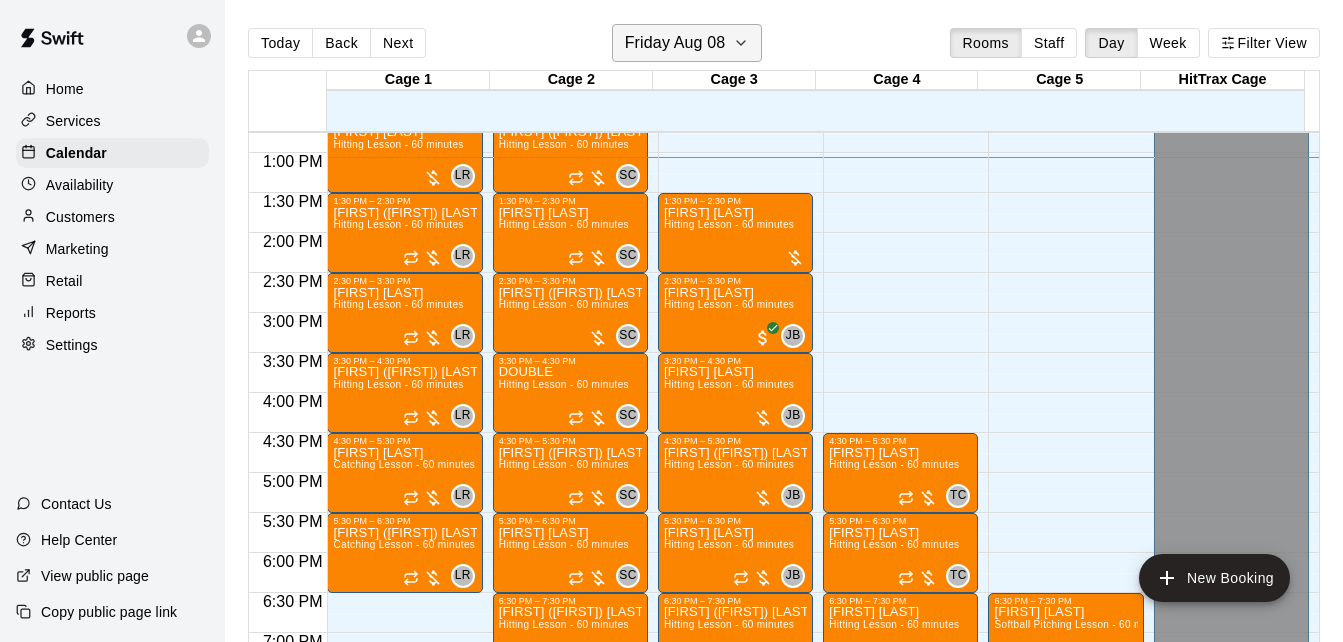 click 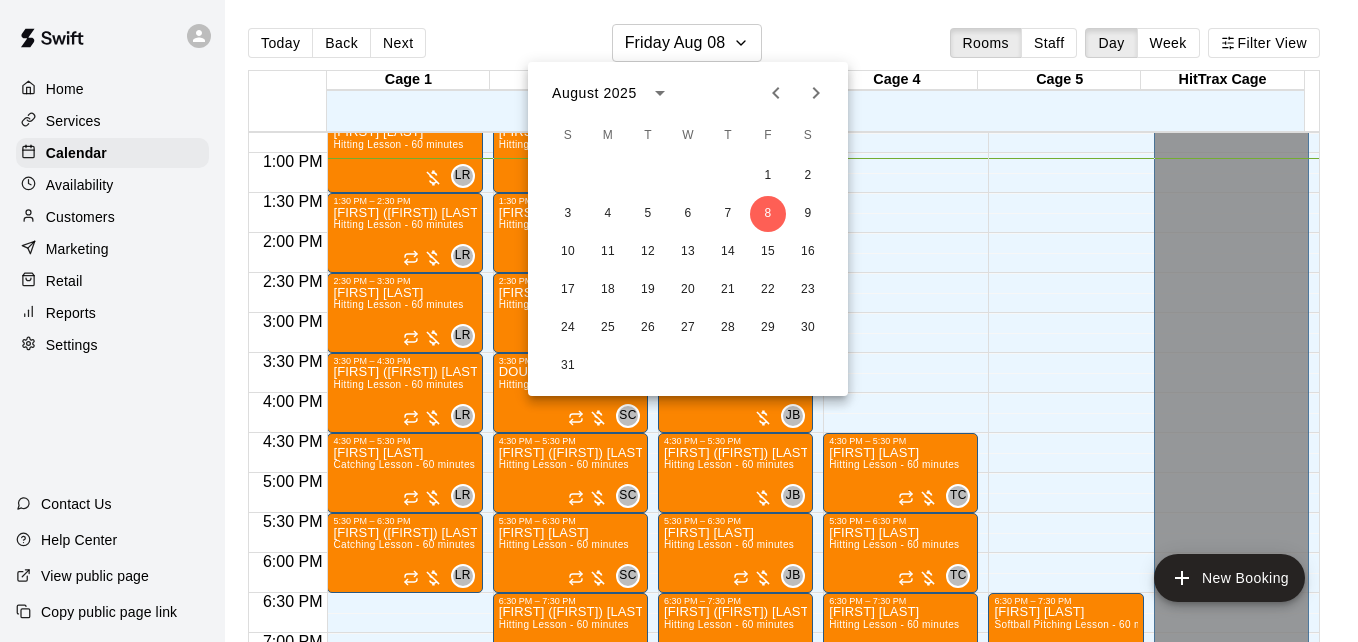 click at bounding box center (679, 321) 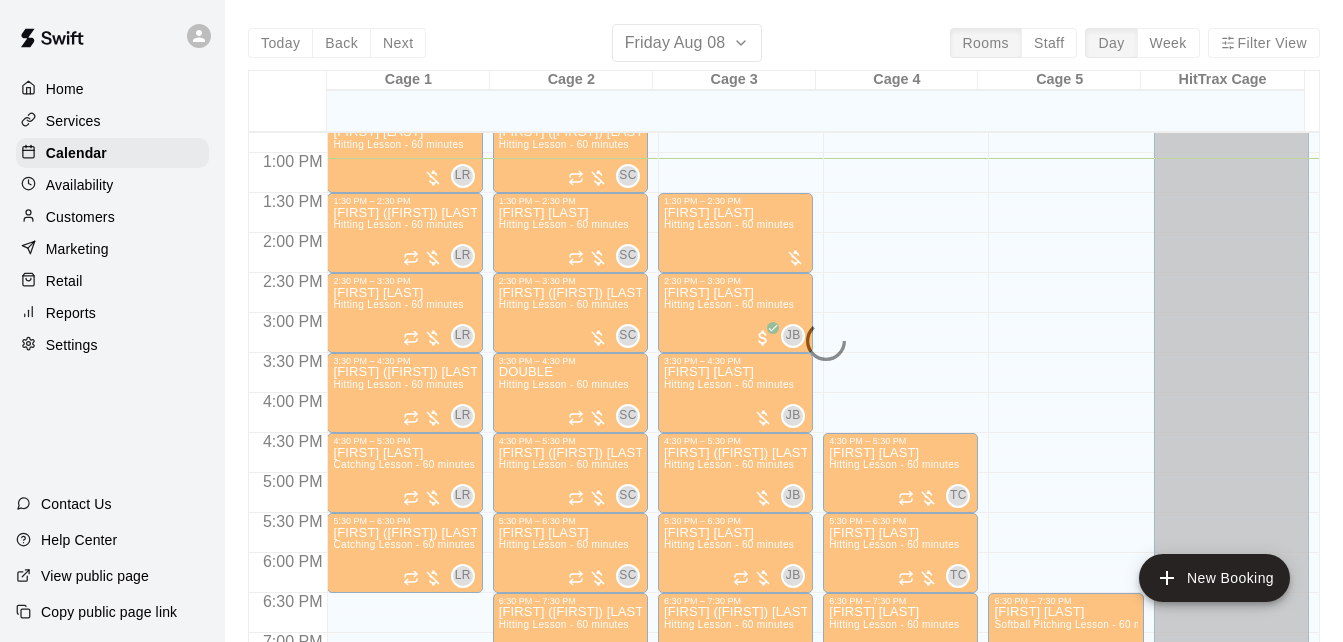 click on "Today Back Next Friday Aug 08 Rooms Staff Day Week Filter View Cage 1 08 Fri Cage 2 08 Fri Cage 3 08 Fri Cage 4 08 Fri Cage 5 08 Fri HitTrax Cage 08 Fri 12:00 AM 12:30 AM 1:00 AM 1:30 AM 2:00 AM 2:30 AM 3:00 AM 3:30 AM 4:00 AM 4:30 AM 5:00 AM 5:30 AM 6:00 AM 6:30 AM 7:00 AM 7:30 AM 8:00 AM 8:30 AM 9:00 AM 9:30 AM 10:00 AM 10:30 AM 11:00 AM 11:30 AM 12:00 PM 12:30 PM 1:00 PM 1:30 PM 2:00 PM 2:30 PM 3:00 PM 3:30 PM 4:00 PM 4:30 PM 5:00 PM 5:30 PM 6:00 PM 6:30 PM 7:00 PM 7:30 PM 8:00 PM 8:30 PM 9:00 PM 9:30 PM 10:00 PM 10:30 PM 11:00 PM 11:30 PM 12:00 AM – 12:30 PM Closed 12:30 PM – 1:30 PM [FIRST] [LAST] Hitting Lesson - 60 minutes LR 0 1:30 PM – 2:30 PM [FIRST] ([FIRST]) [LAST] Hitting Lesson - 60 minutes LR 0 2:30 PM – 3:30 PM [FIRST] [LAST] Hitting Lesson - 60 minutes LR 0 3:30 PM – 4:30 PM [FIRST] ([FIRST]) [LAST] Hitting Lesson - 60 minutes LR 0 4:30 PM – 5:30 PM [FIRST] [LAST] Catching Lesson - 60 minutes LR 0 5:30 PM – 6:30 PM [FIRST] ([FIRST]) [LAST] Catching Lesson - 60 minutes LR 0 Closed Closed" at bounding box center [784, 345] 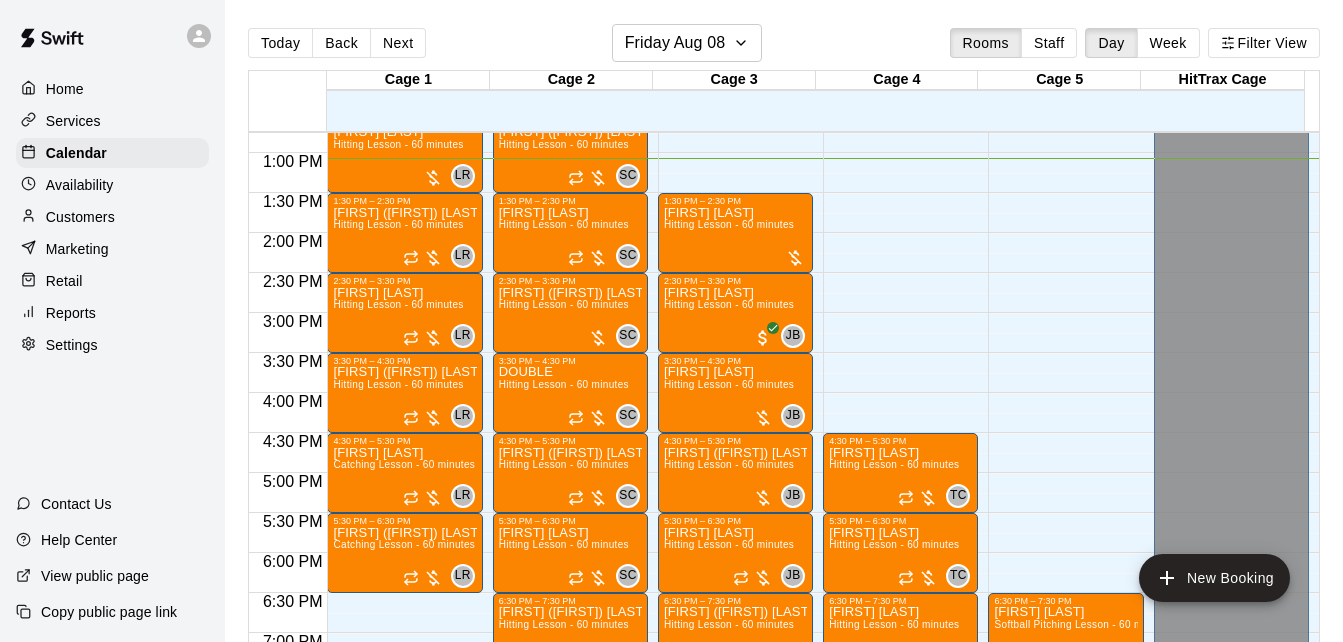 scroll, scrollTop: 32, scrollLeft: 0, axis: vertical 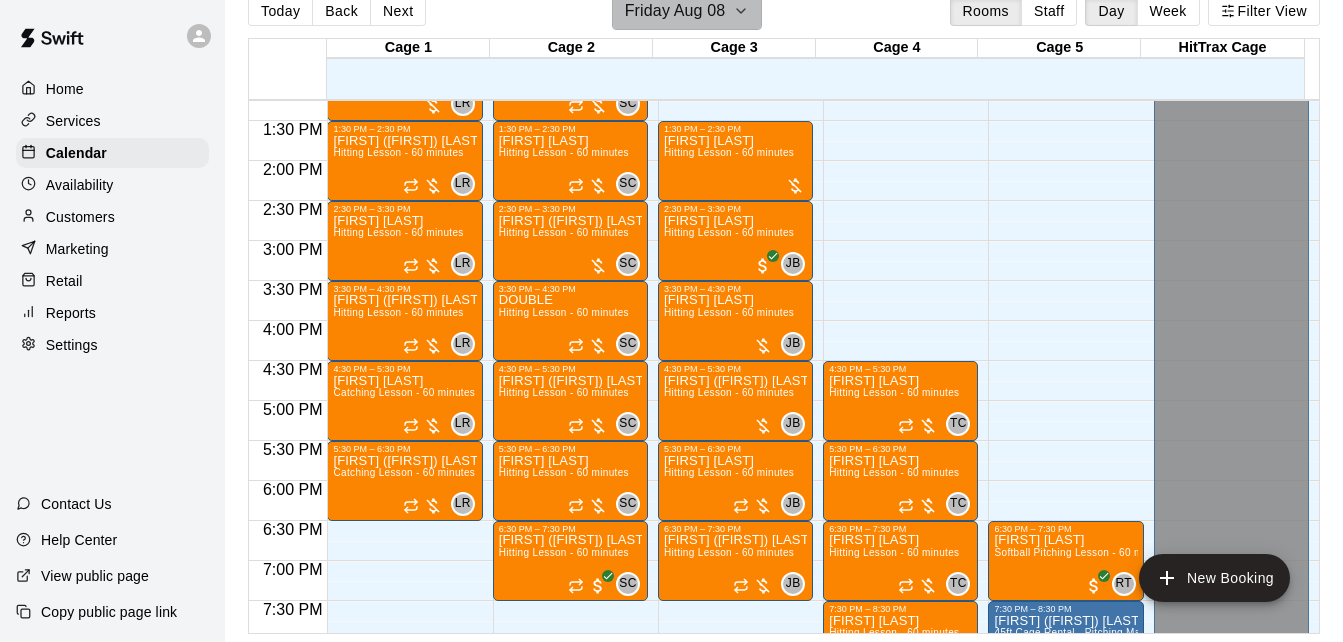 click 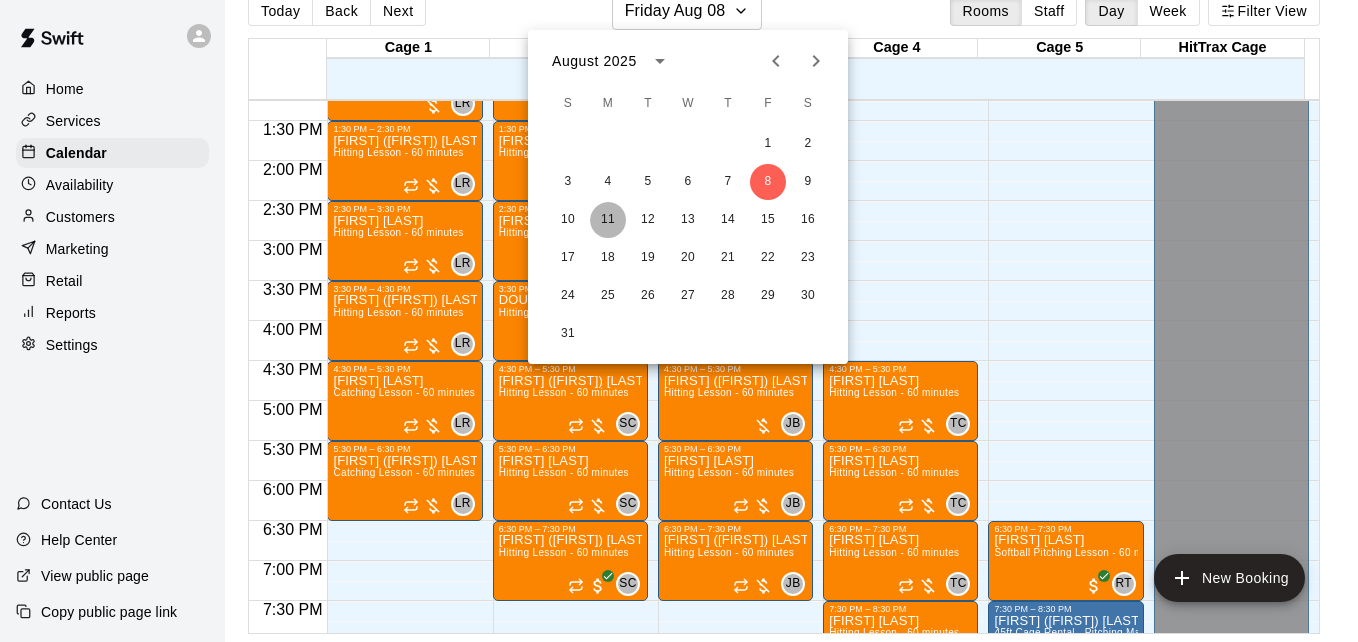 click on "11" at bounding box center (608, 220) 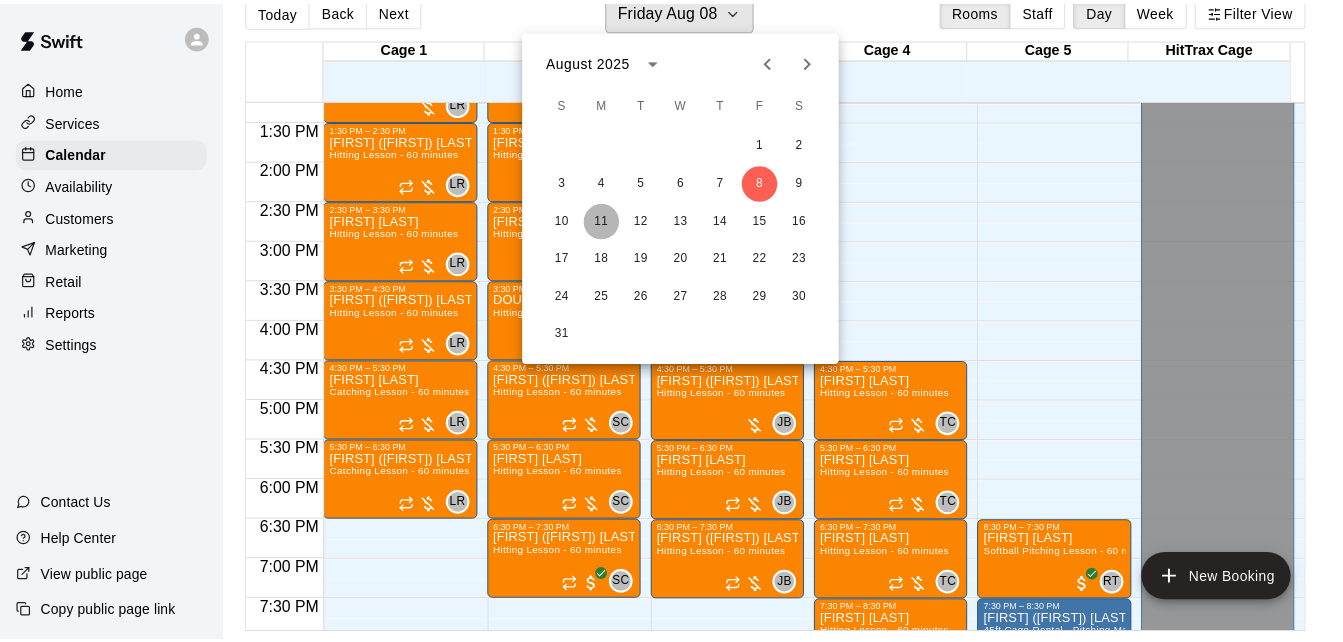scroll, scrollTop: 24, scrollLeft: 0, axis: vertical 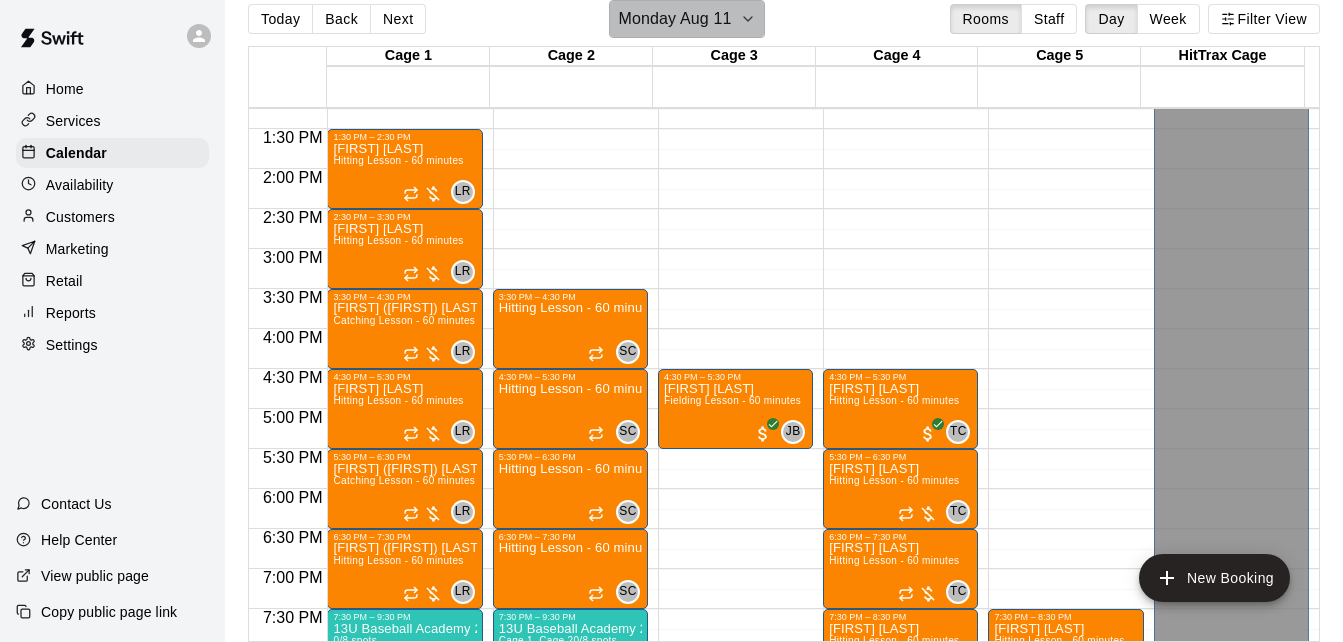 click on "Monday Aug 11" at bounding box center (686, 19) 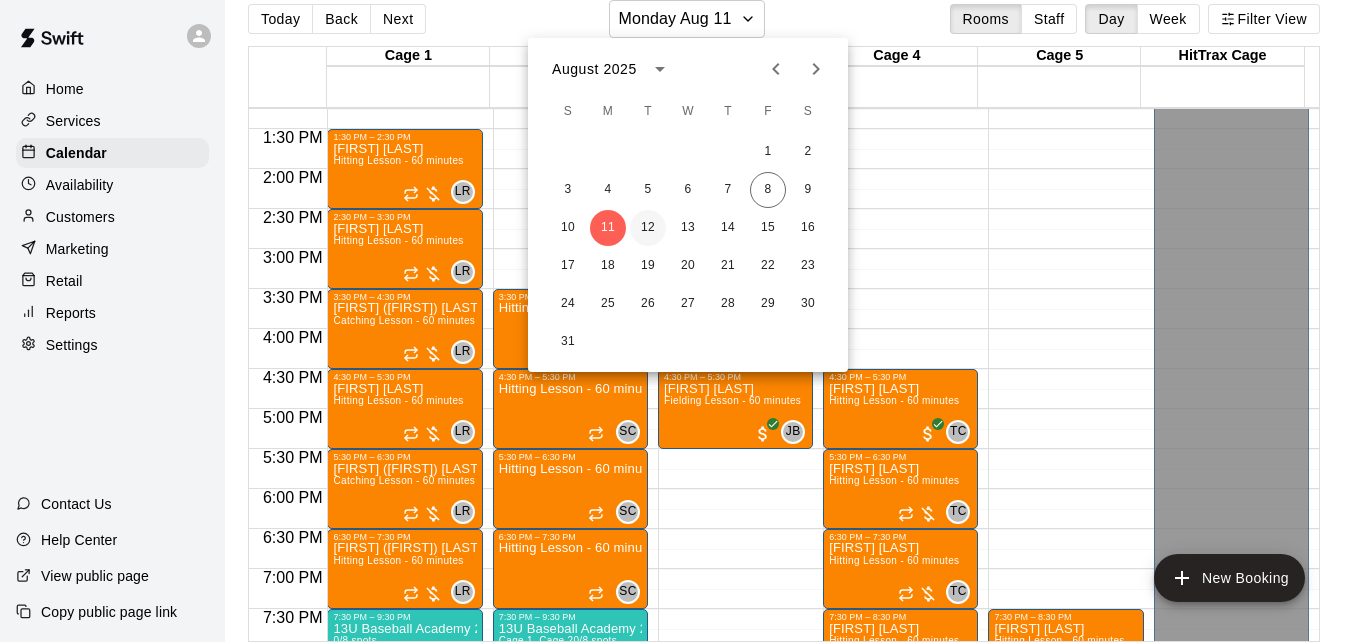 click on "12" at bounding box center (648, 228) 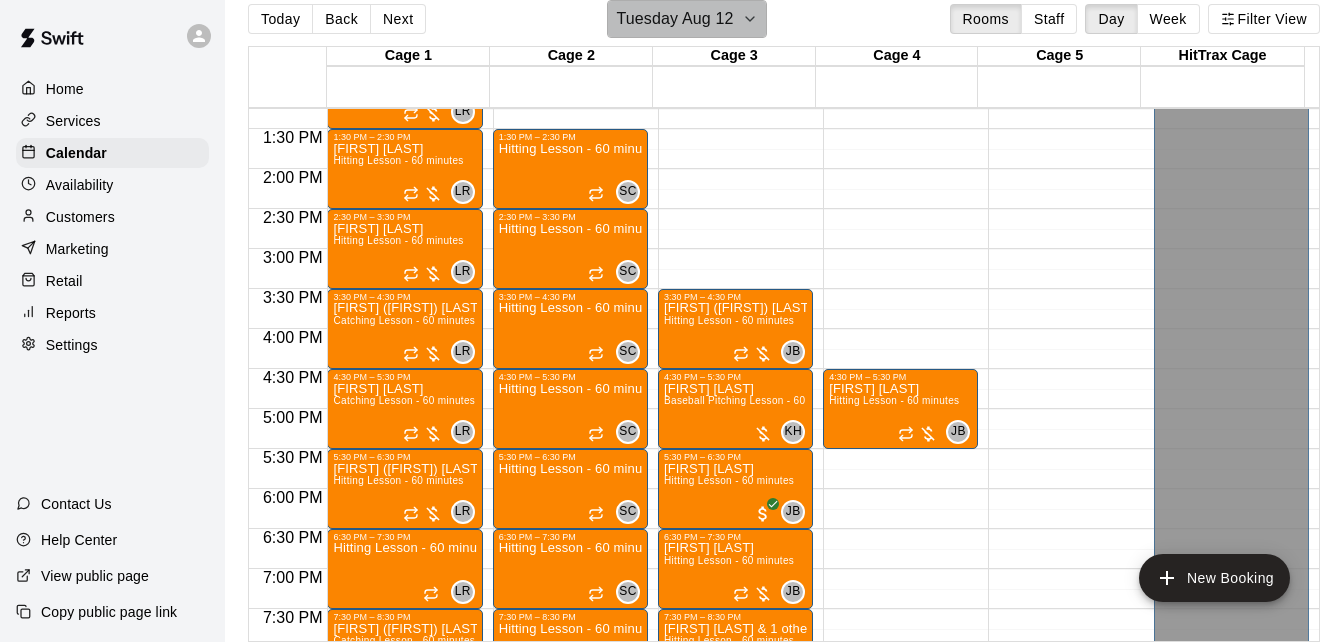 click on "Tuesday Aug 12" at bounding box center (674, 19) 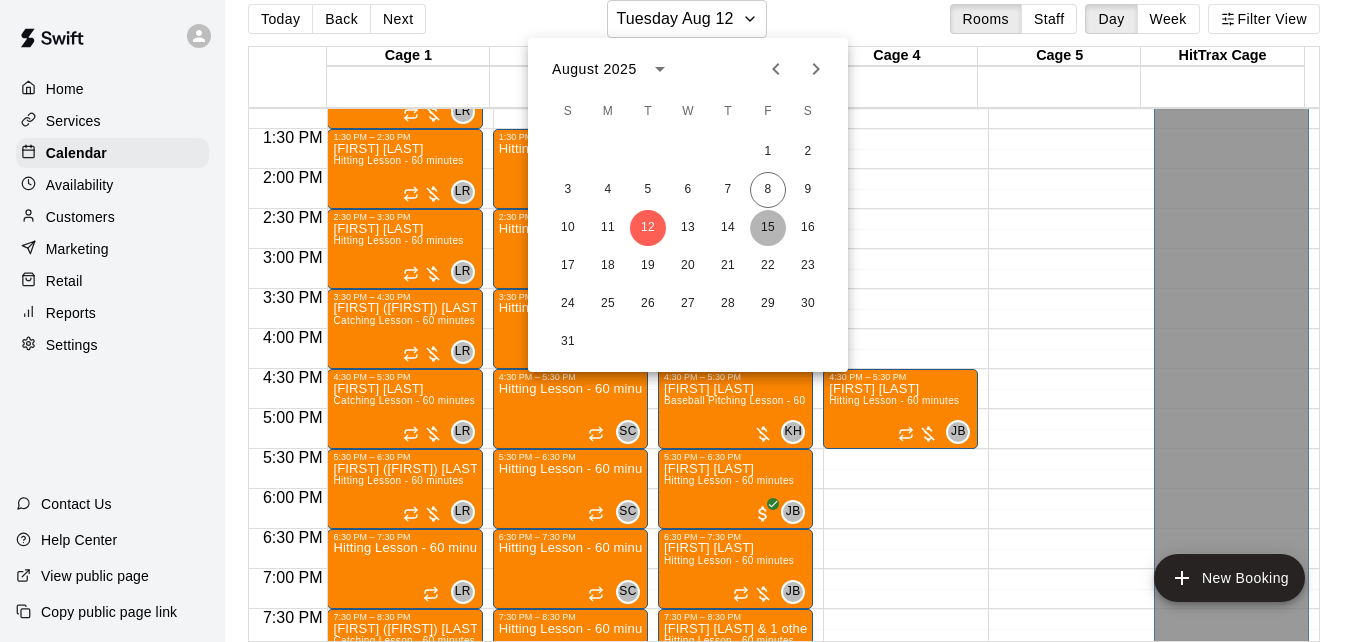 click on "15" at bounding box center (768, 228) 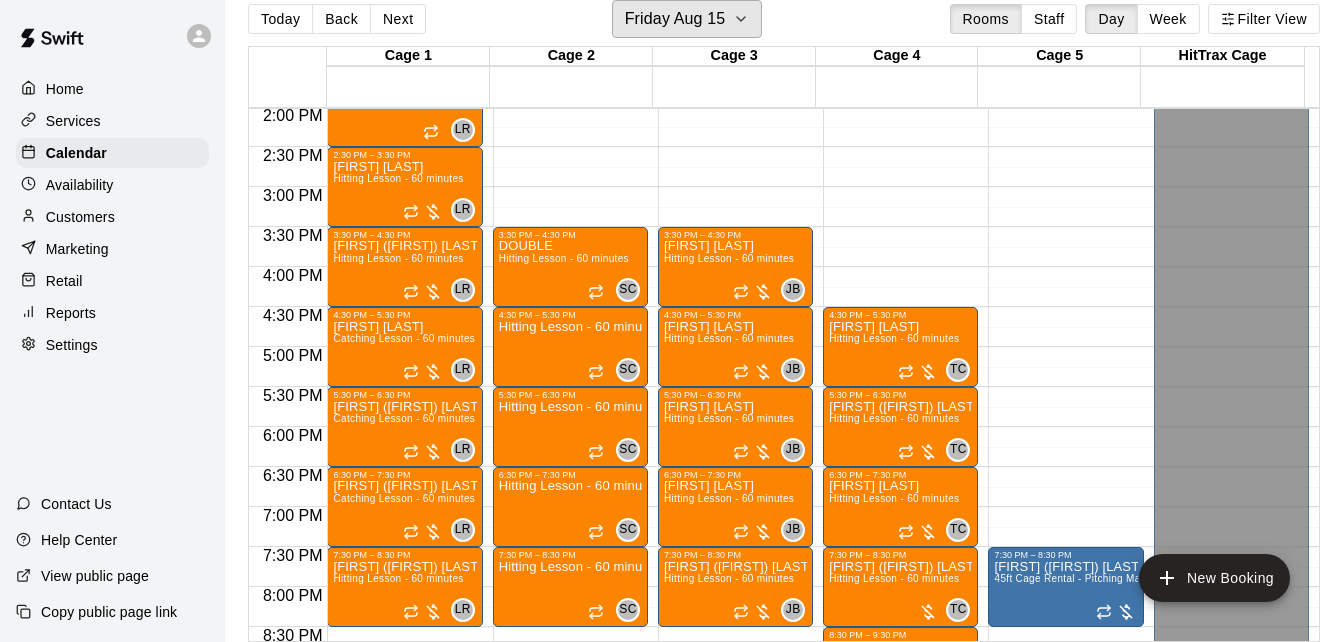 scroll, scrollTop: 1140, scrollLeft: 0, axis: vertical 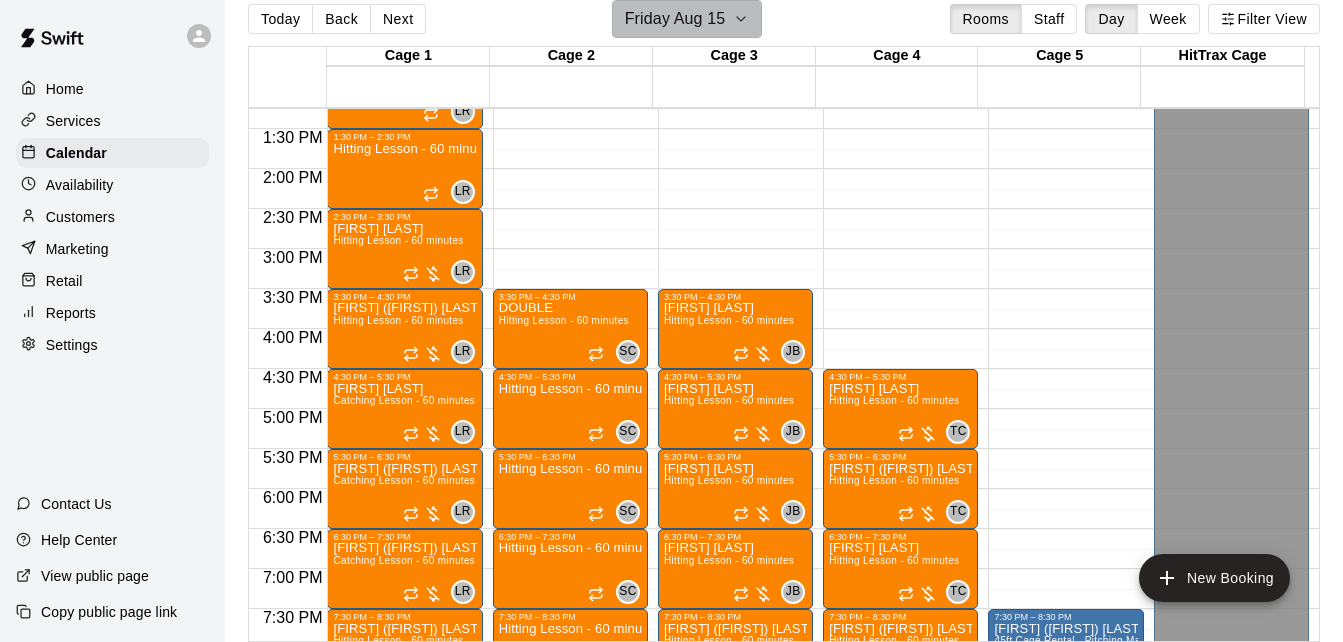 click 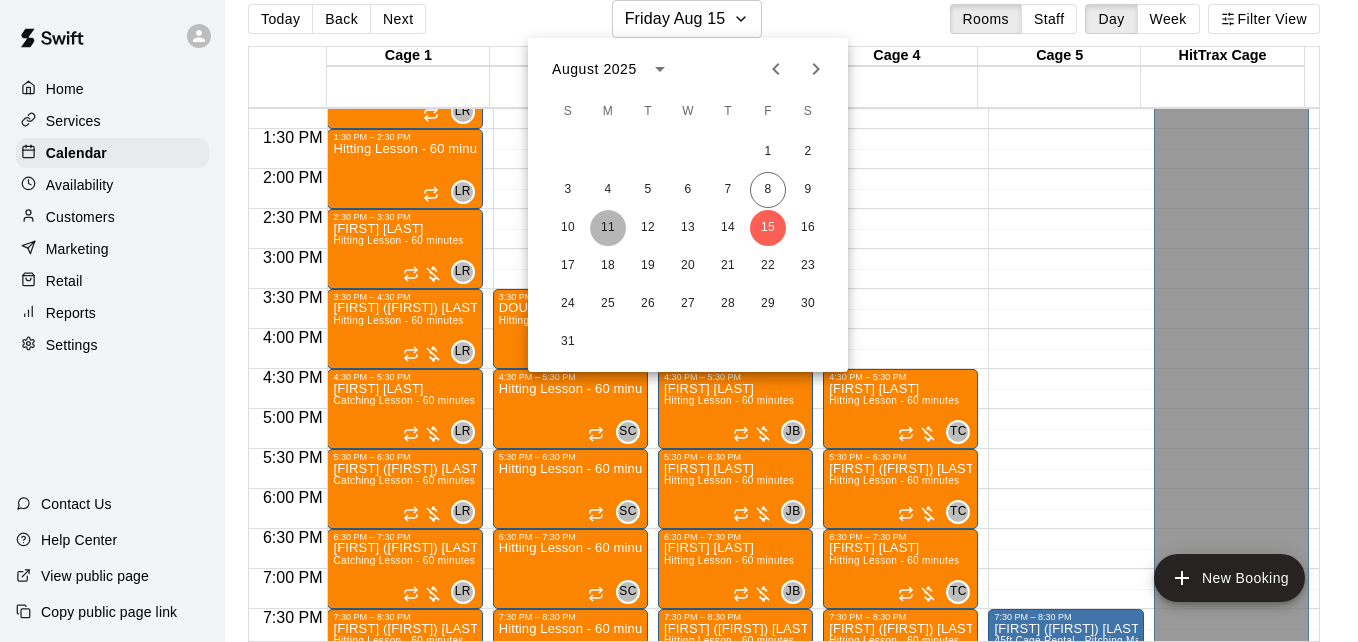 click on "11" at bounding box center [608, 228] 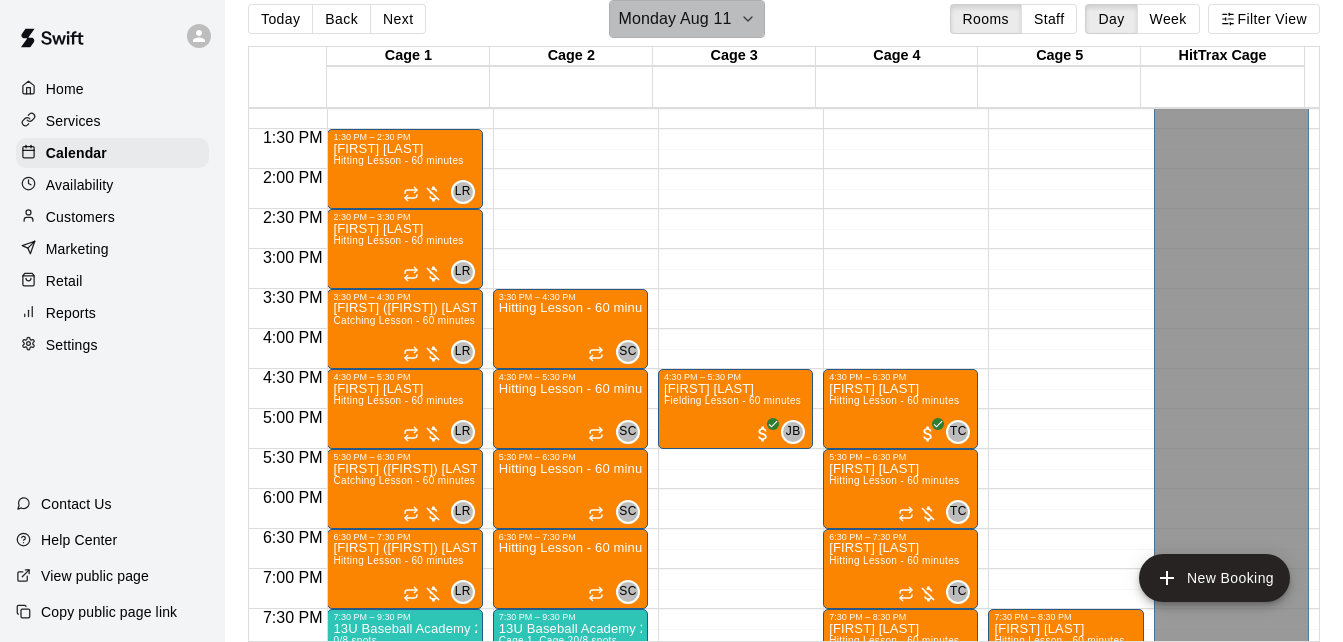 click 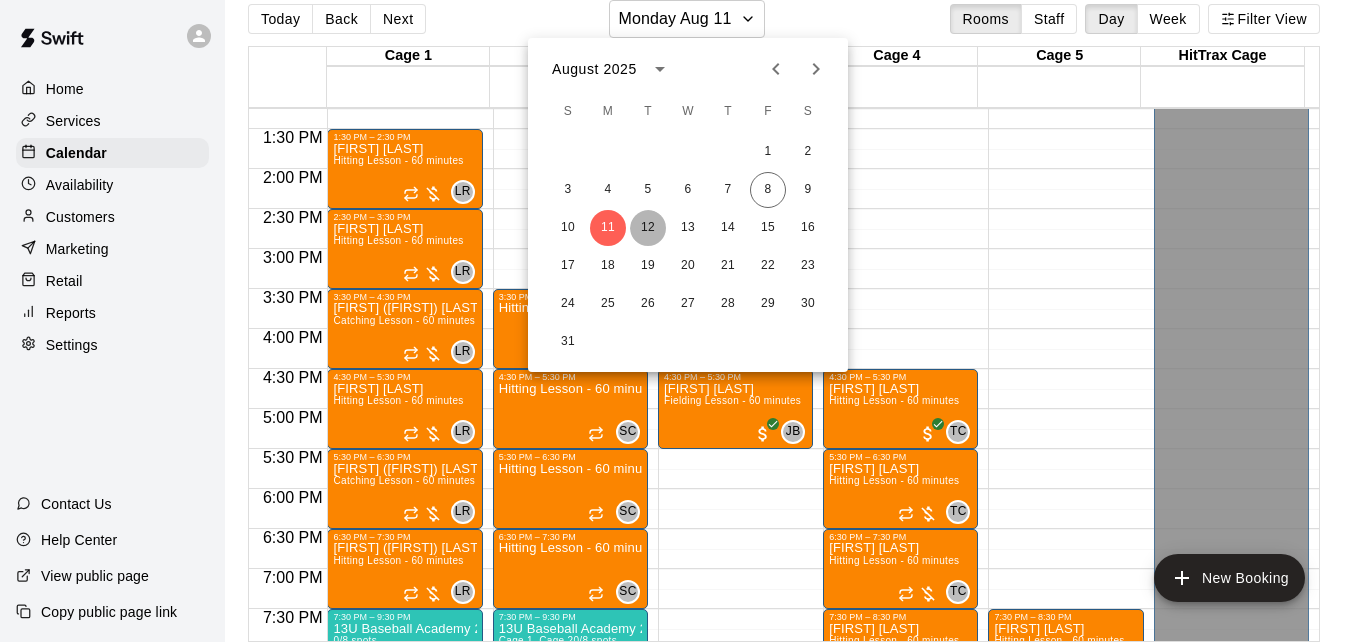 click on "12" at bounding box center [648, 228] 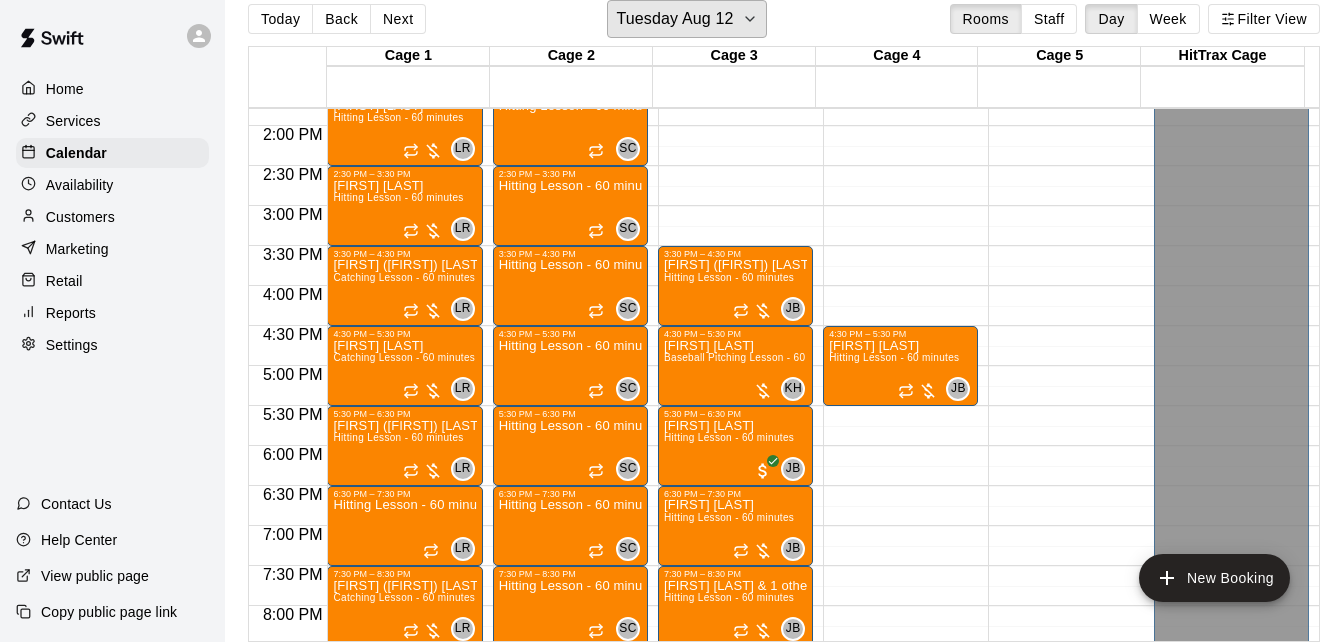 scroll, scrollTop: 1140, scrollLeft: 0, axis: vertical 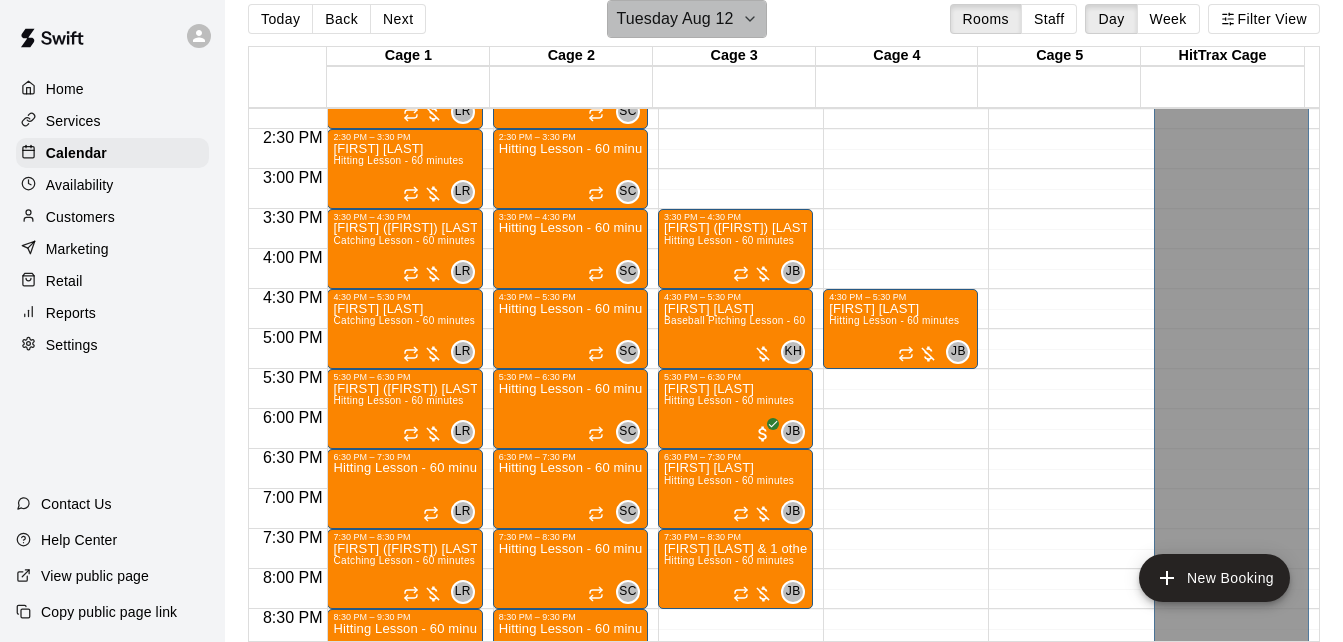 click on "Tuesday Aug 12" at bounding box center [686, 19] 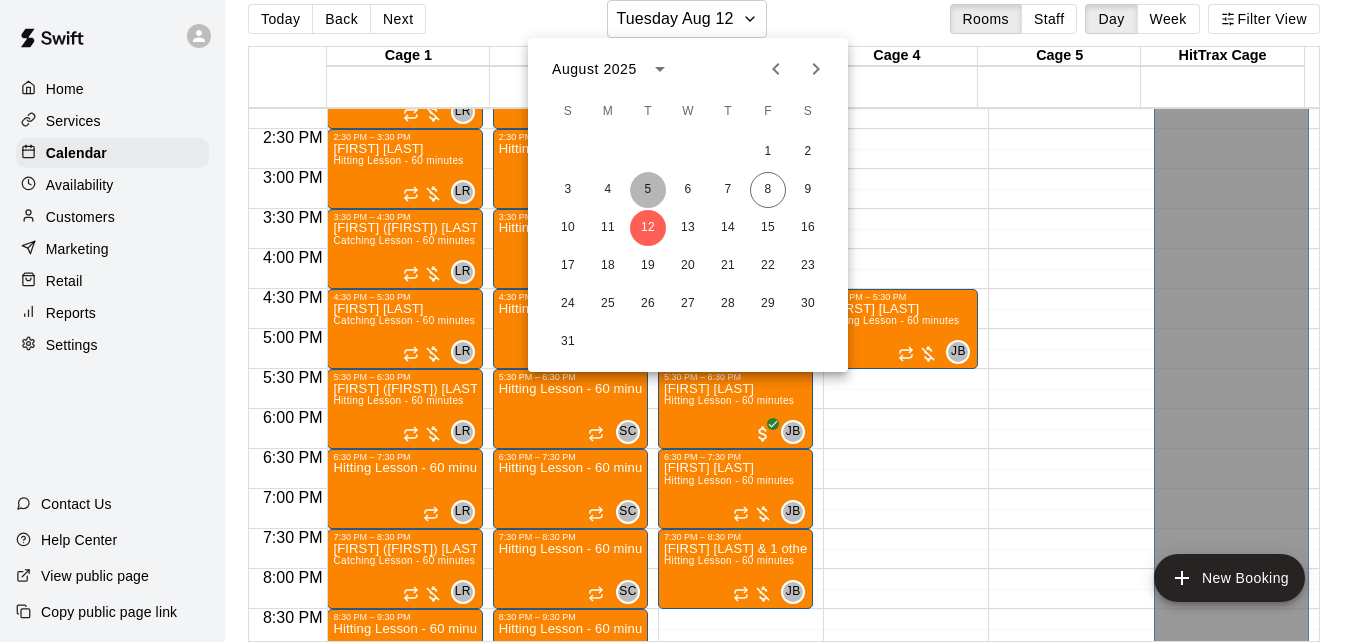 click on "5" at bounding box center (648, 190) 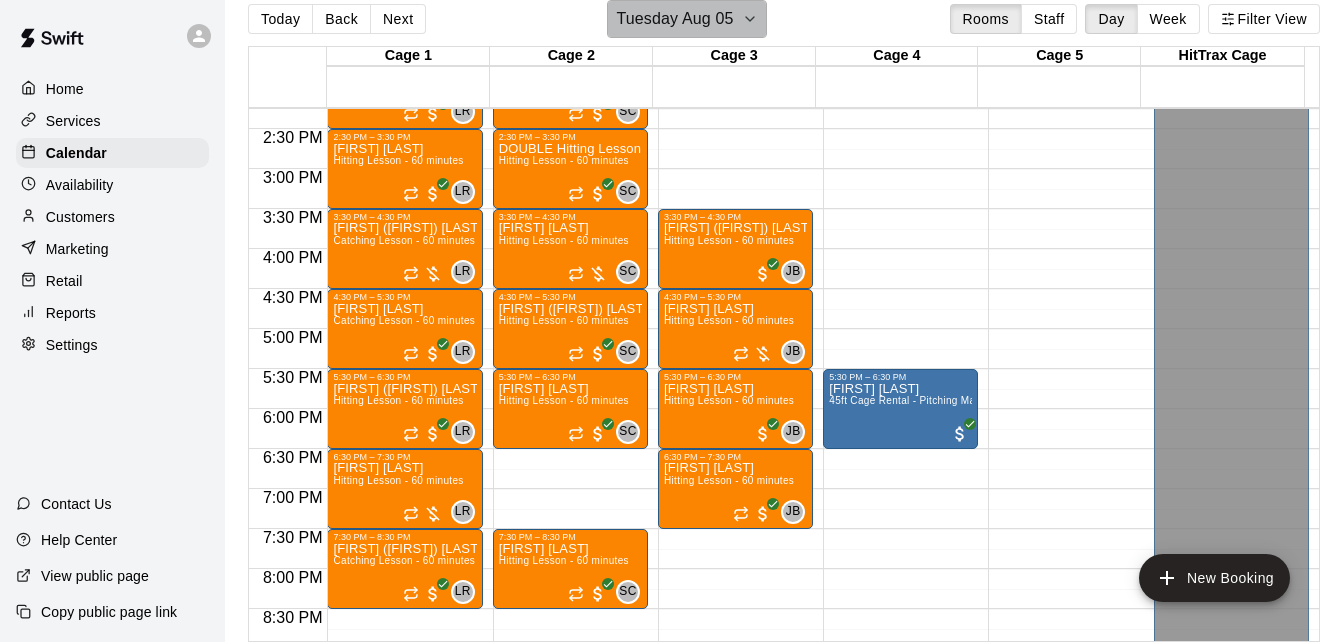click on "Tuesday Aug 05" at bounding box center [674, 19] 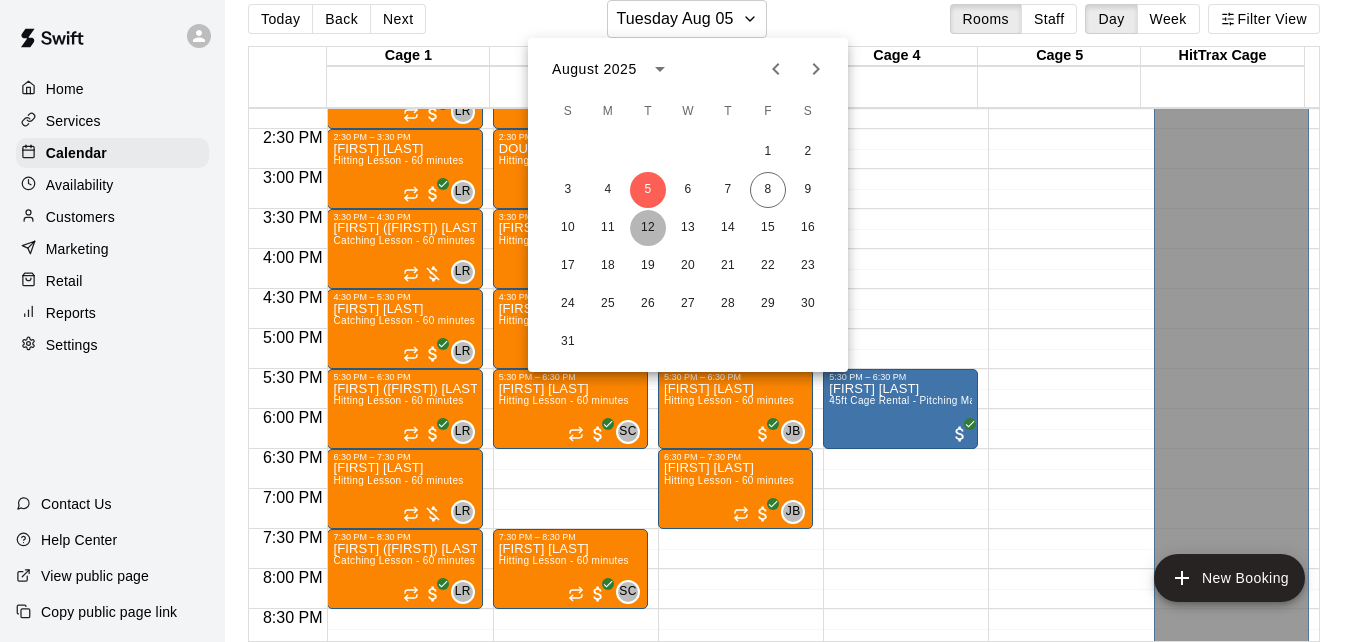 click on "12" at bounding box center (648, 228) 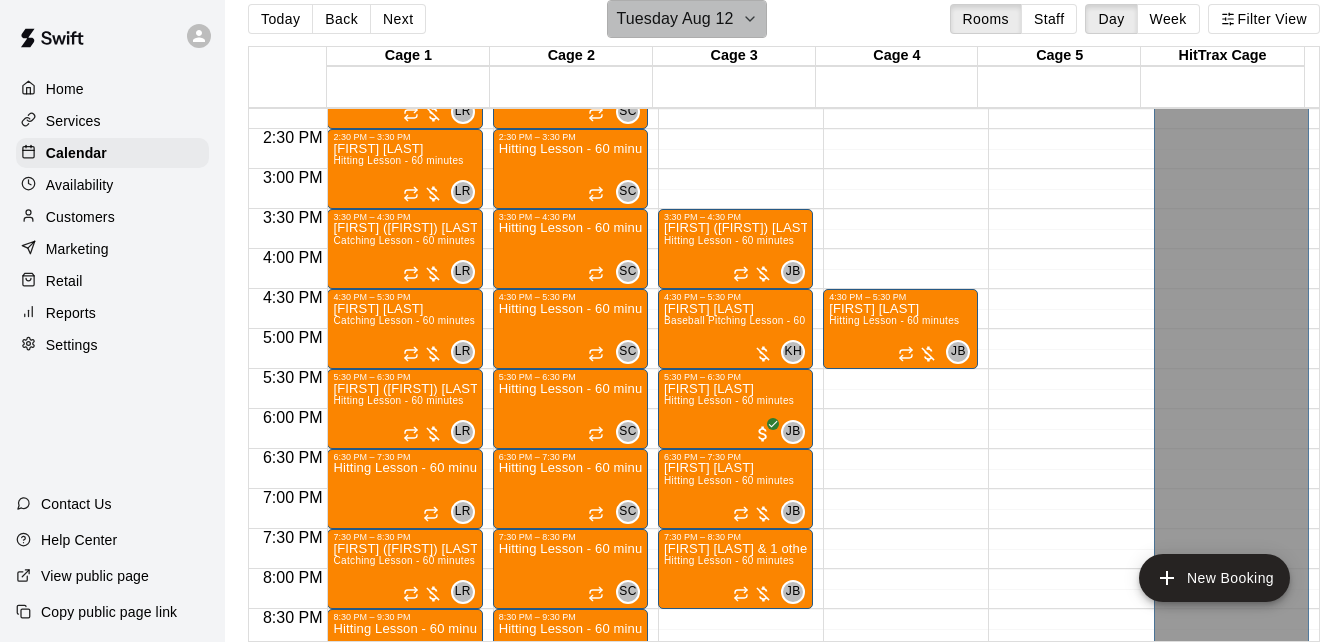 click 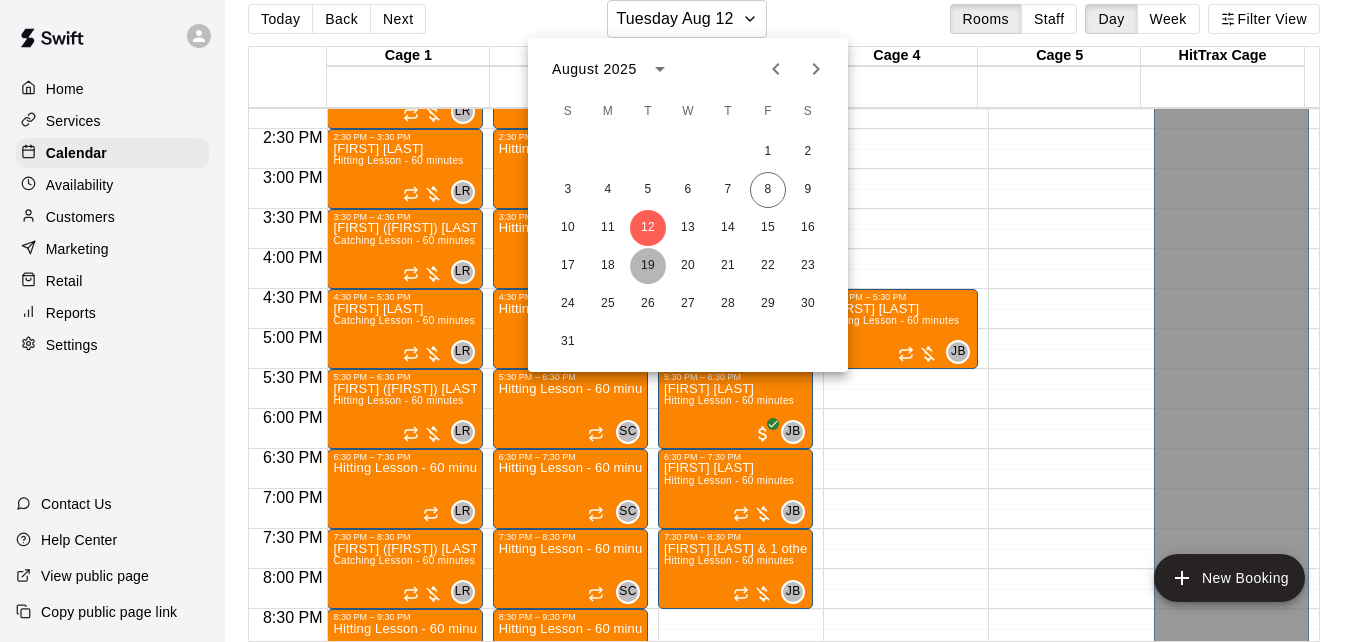 click on "19" at bounding box center (648, 266) 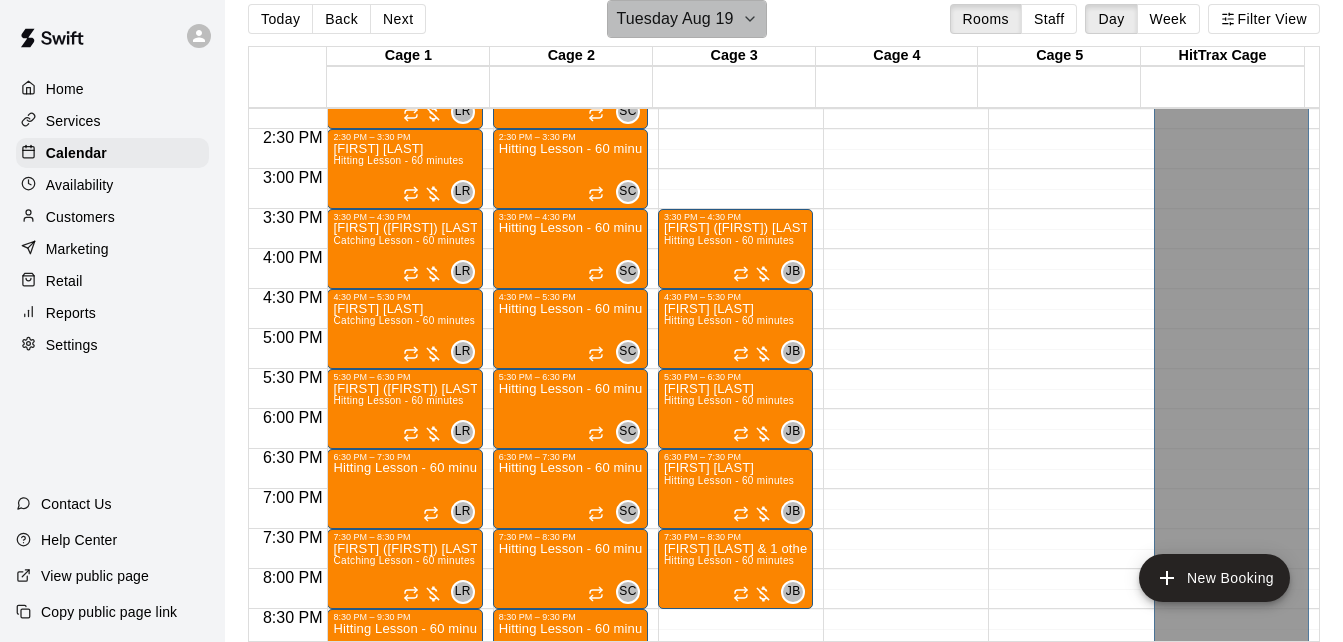 click 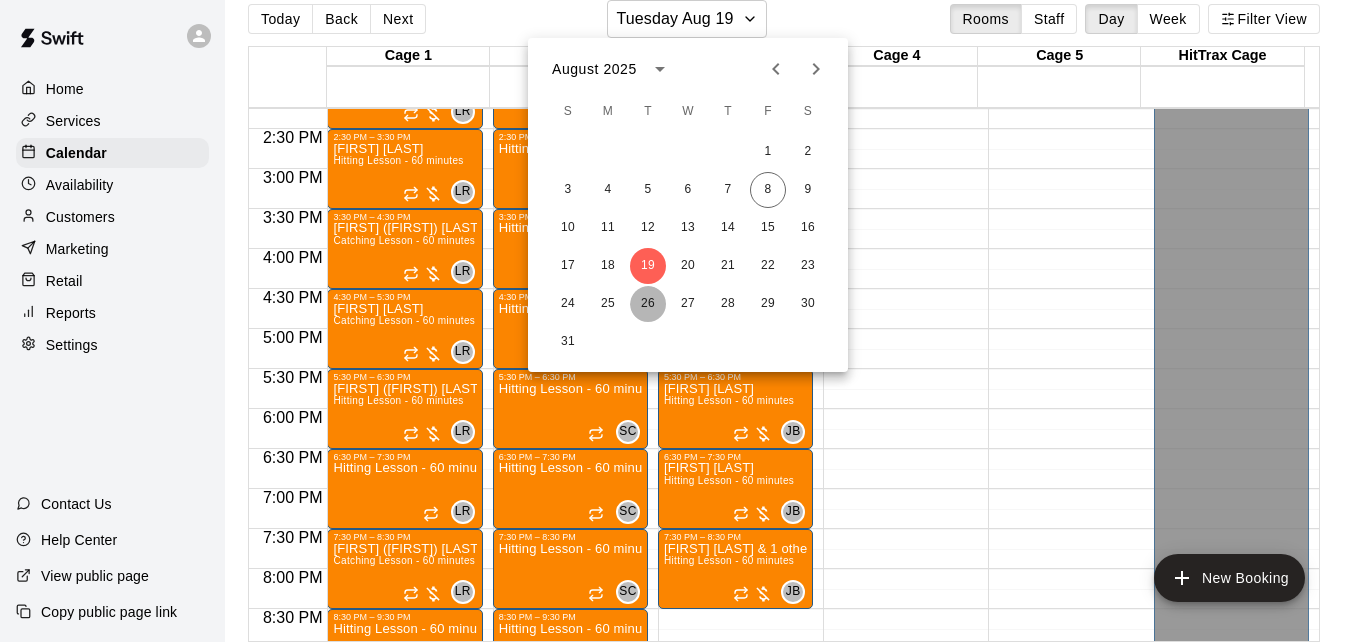 click on "26" at bounding box center (648, 304) 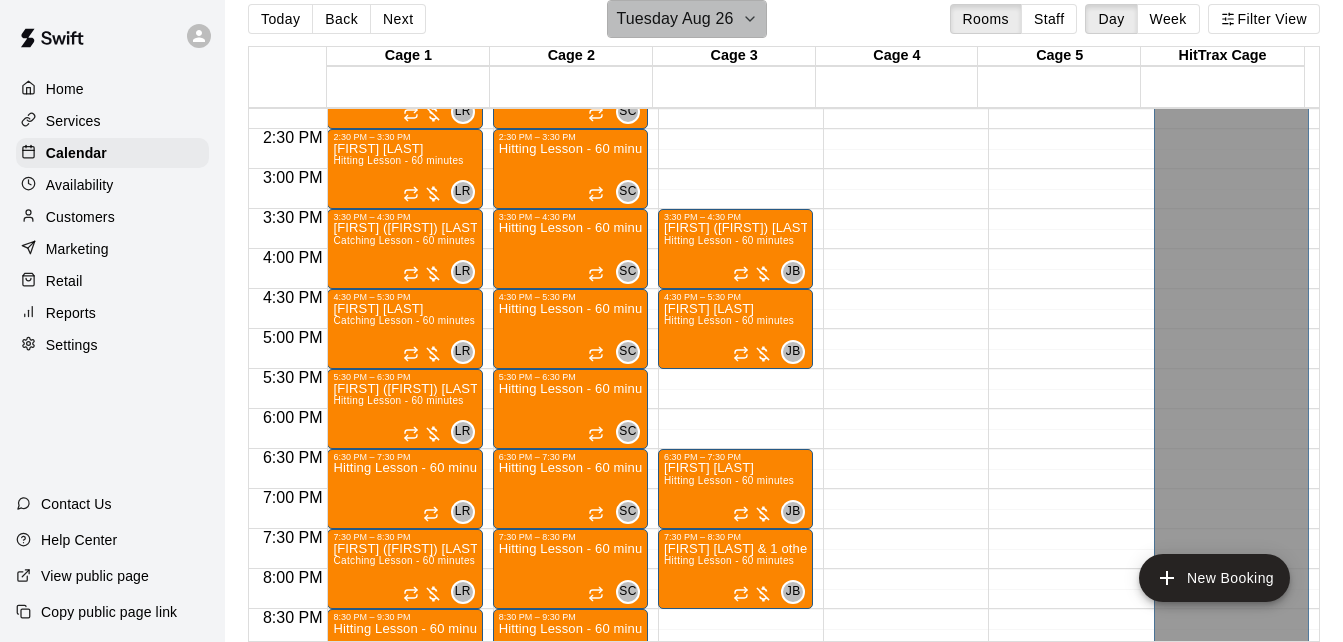 click on "Tuesday Aug 26" at bounding box center [674, 19] 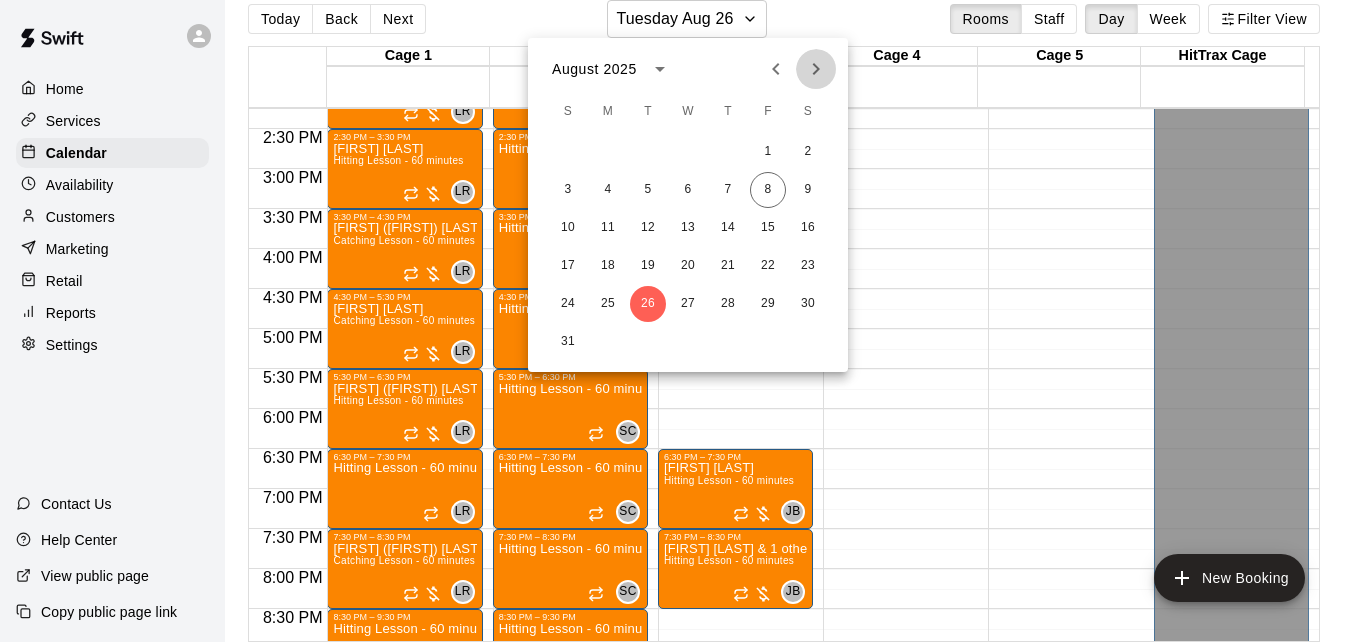 click 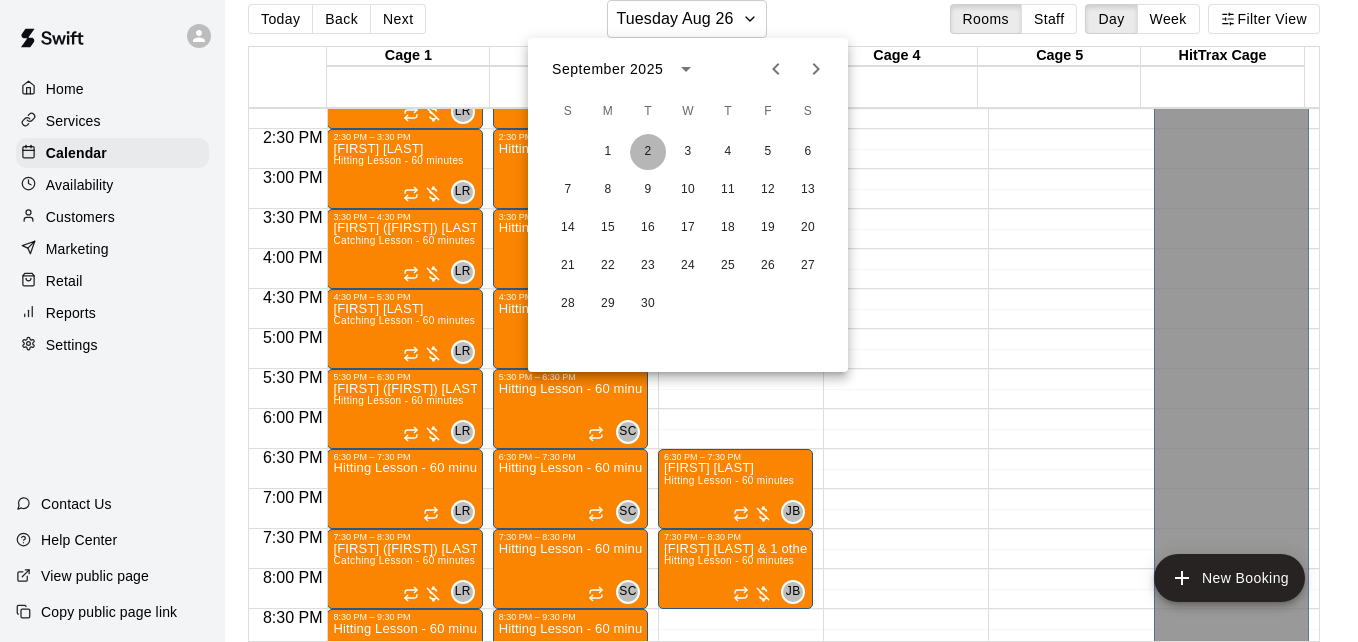click on "2" at bounding box center (648, 152) 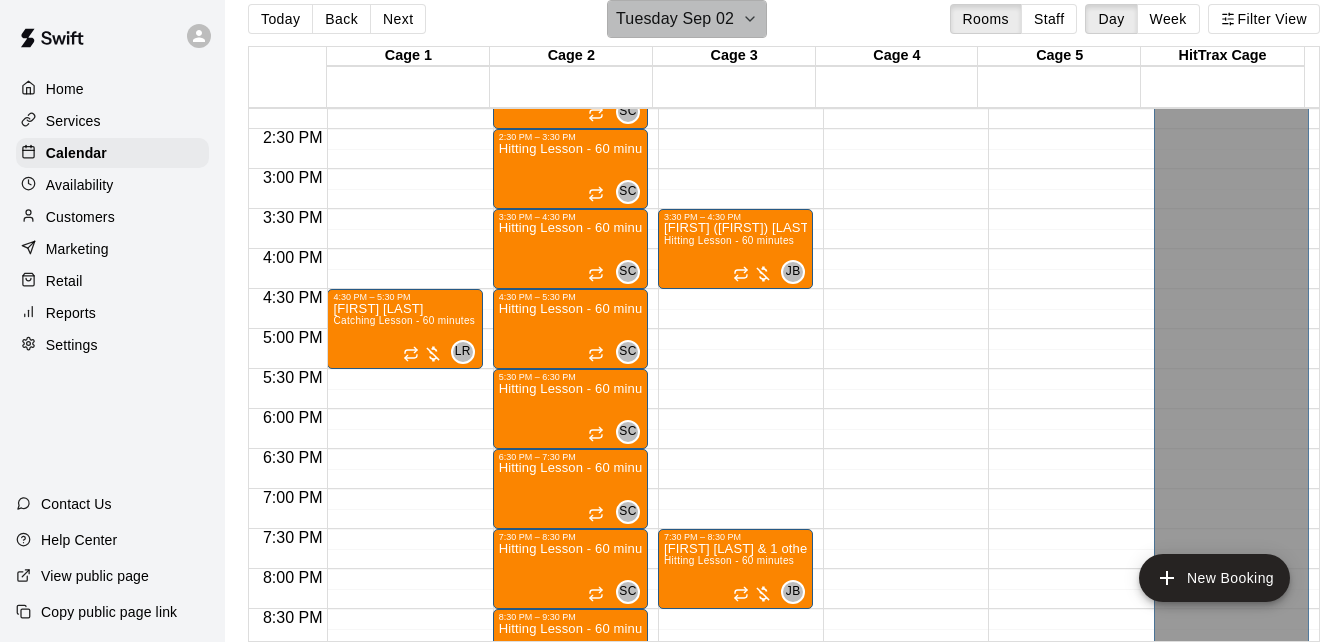 click on "Tuesday Sep 02" at bounding box center [675, 19] 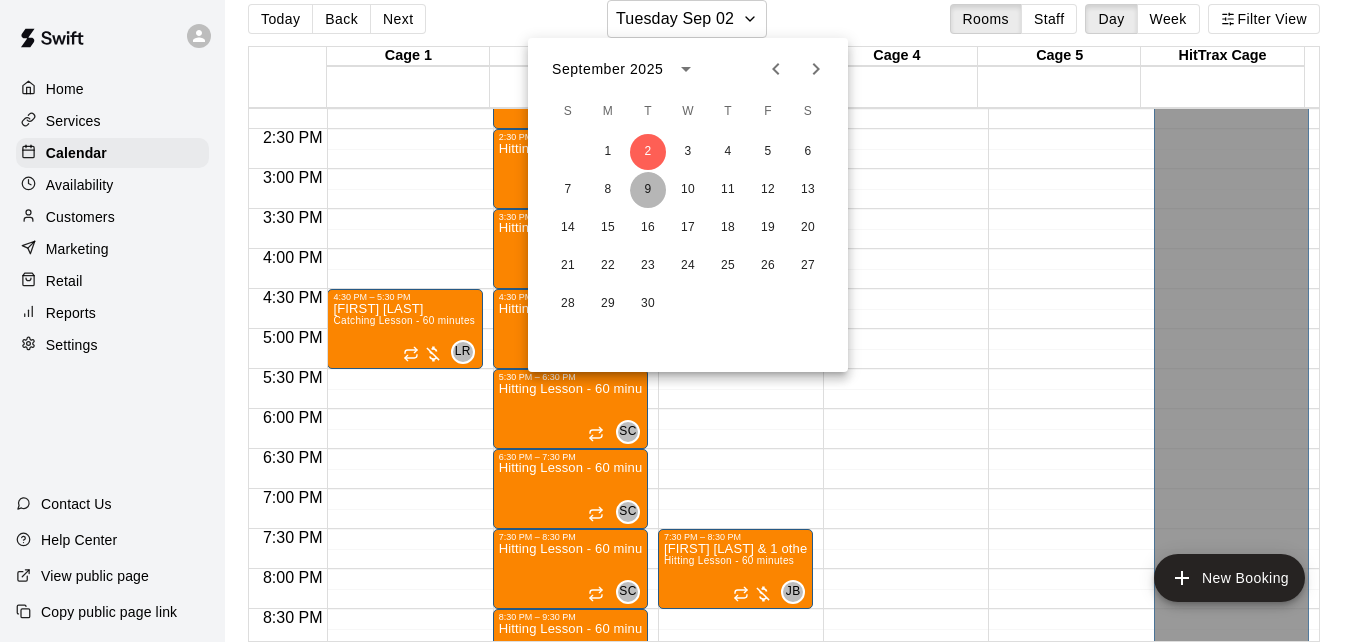 click on "9" at bounding box center [648, 190] 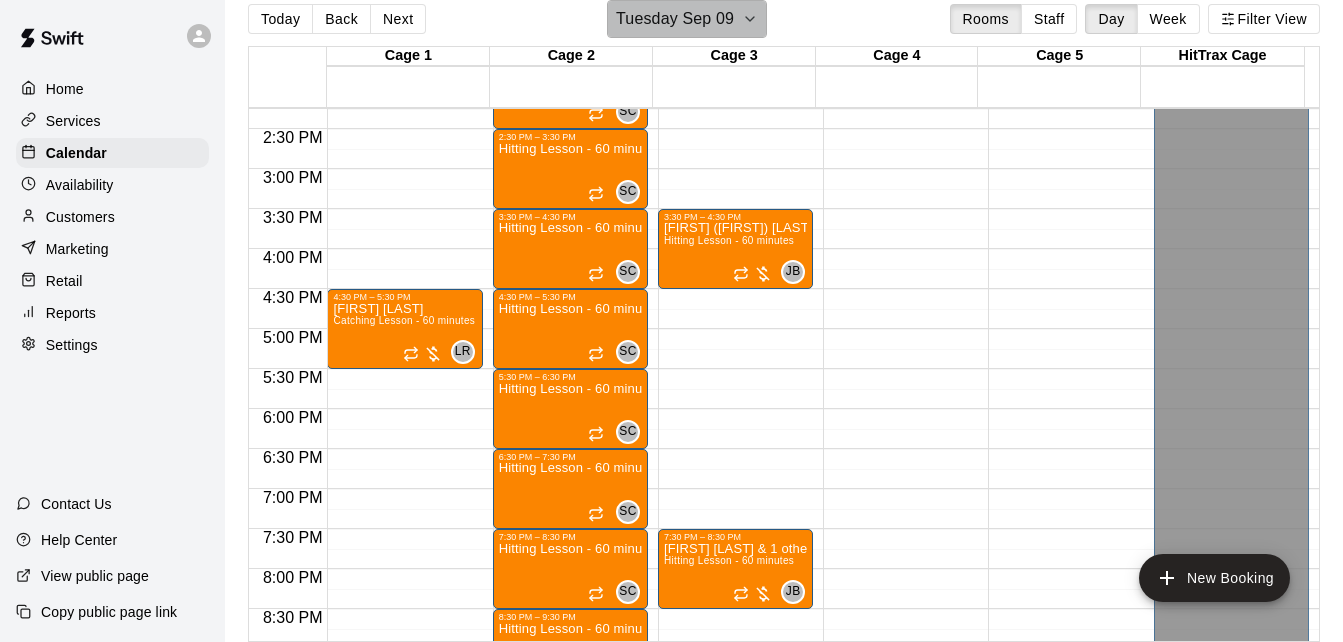 click 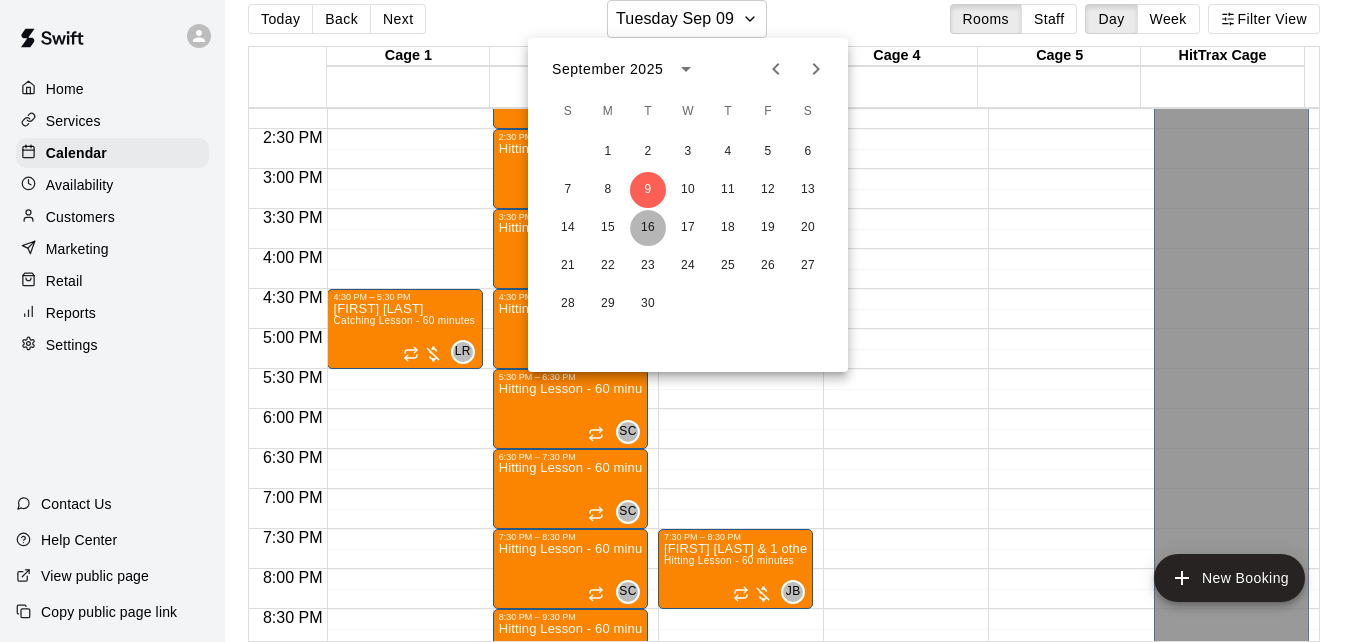 click on "16" at bounding box center [648, 228] 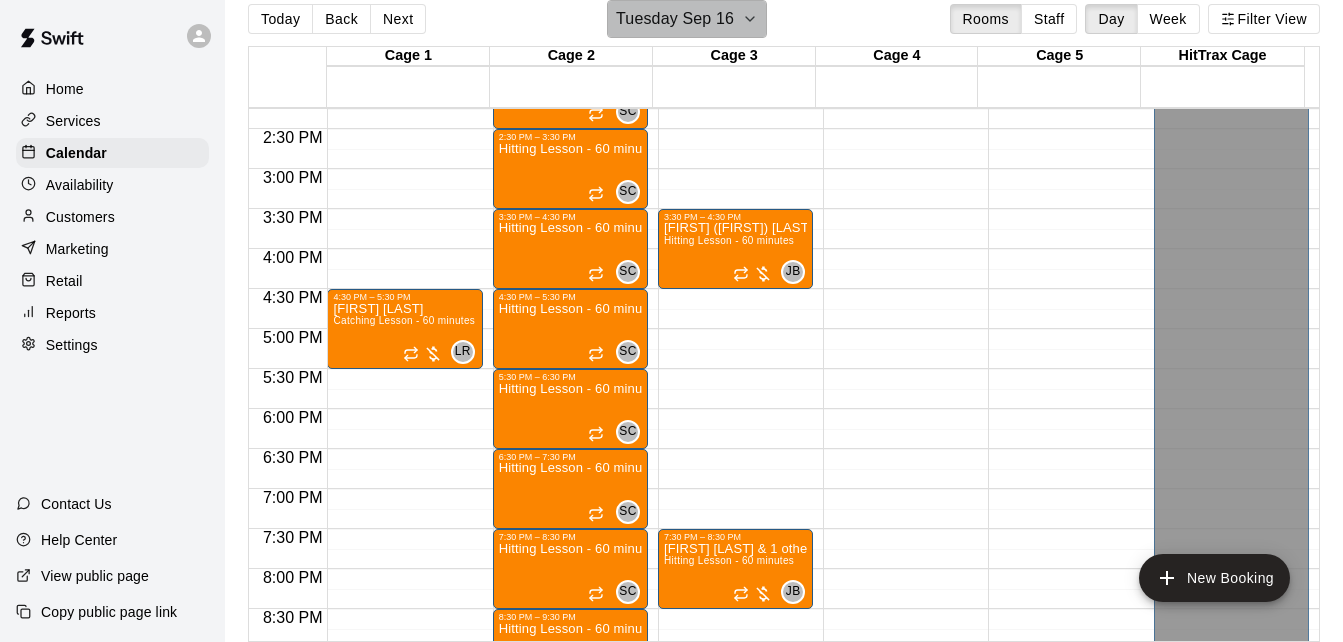 click on "Tuesday Sep 16" at bounding box center [687, 19] 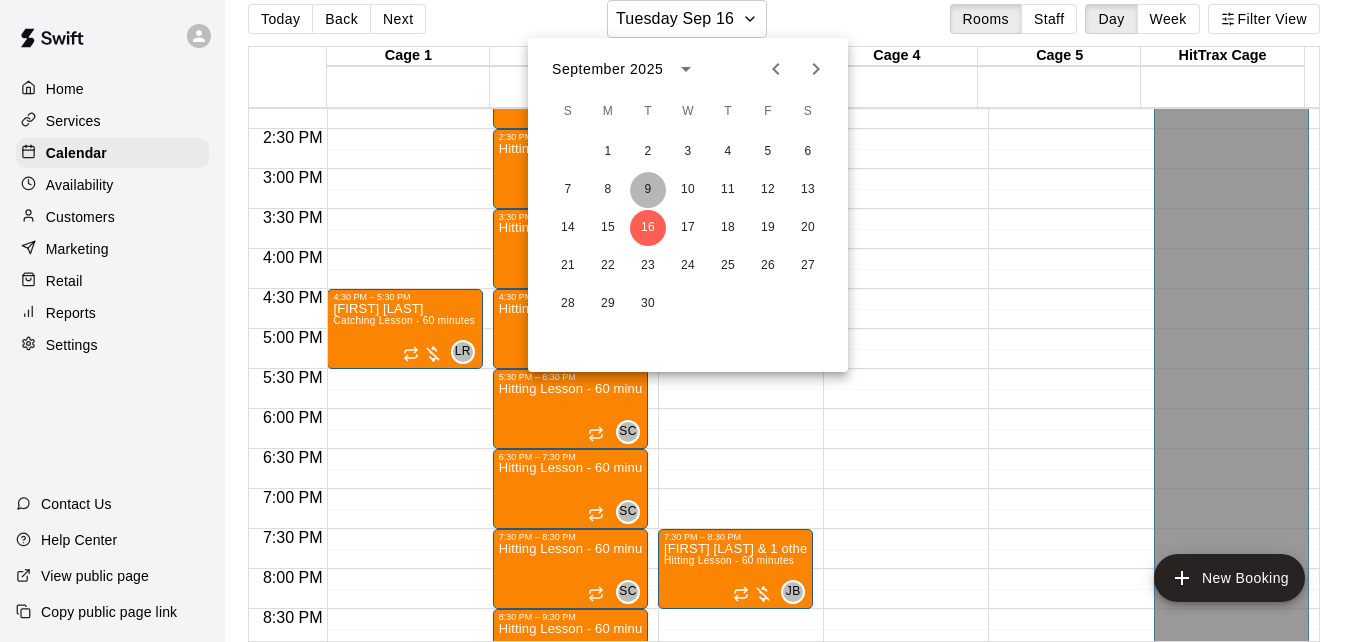 click on "9" at bounding box center (648, 190) 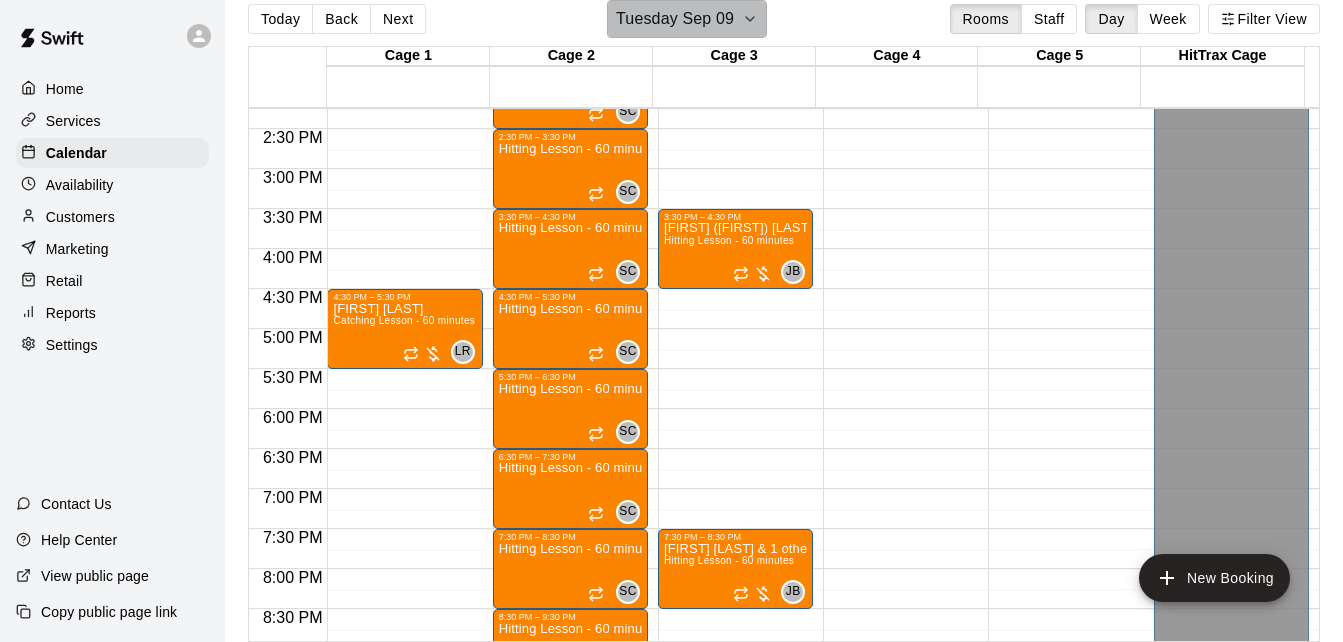 click on "Tuesday Sep 09" at bounding box center [687, 19] 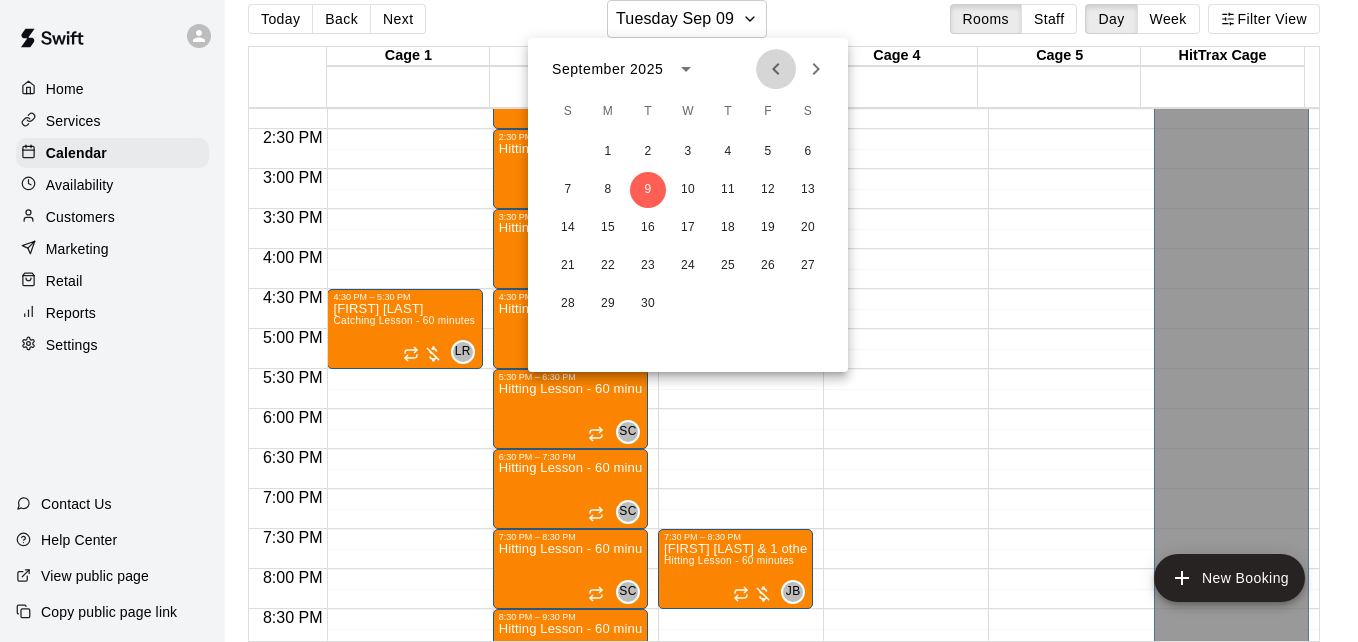 click 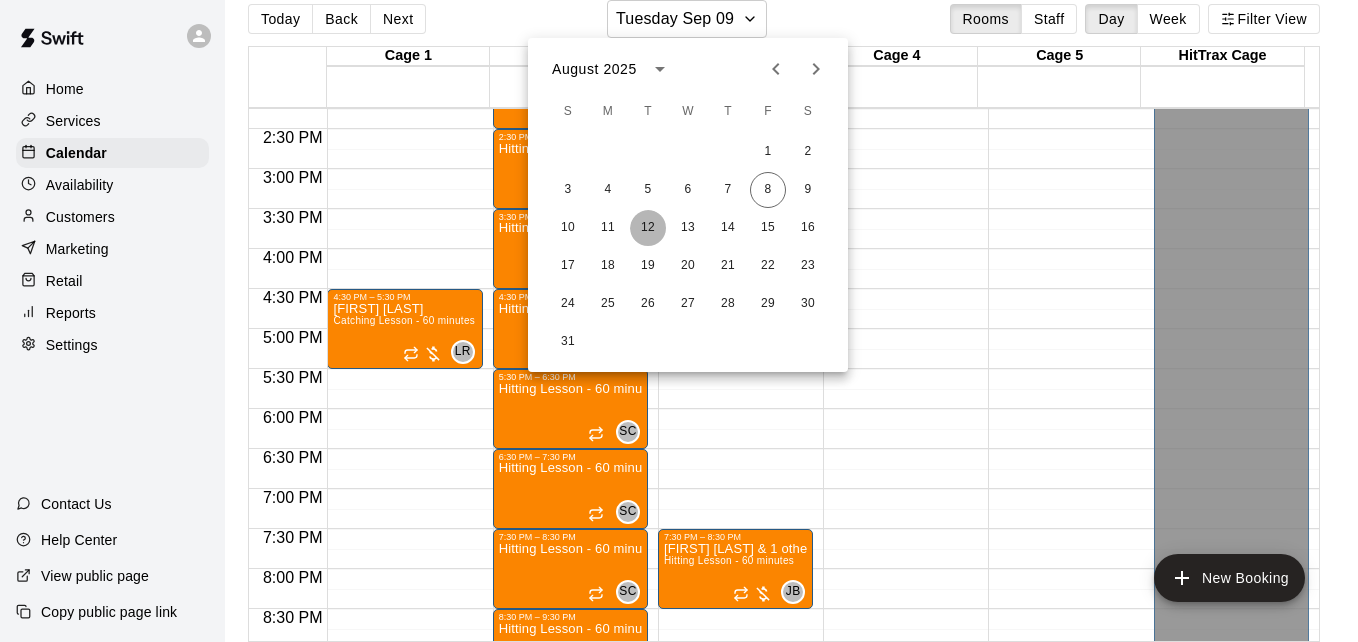 click on "12" at bounding box center (648, 228) 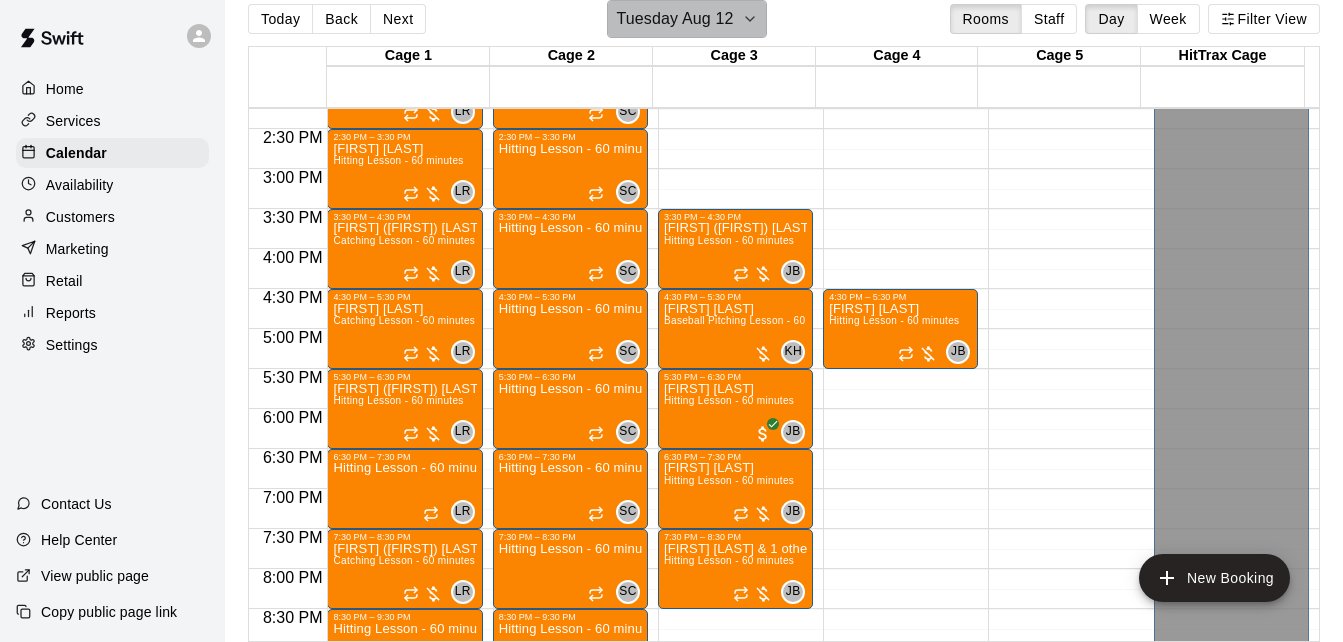 click on "Tuesday Aug 12" at bounding box center [674, 19] 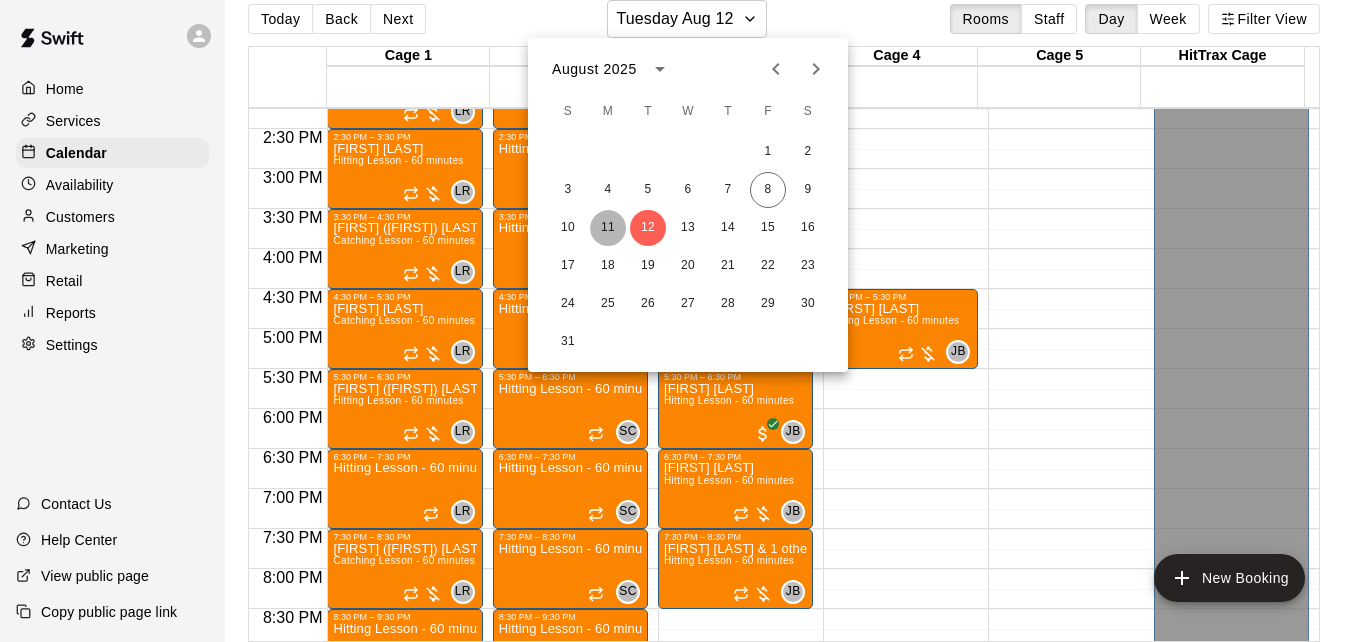 click on "11" at bounding box center [608, 228] 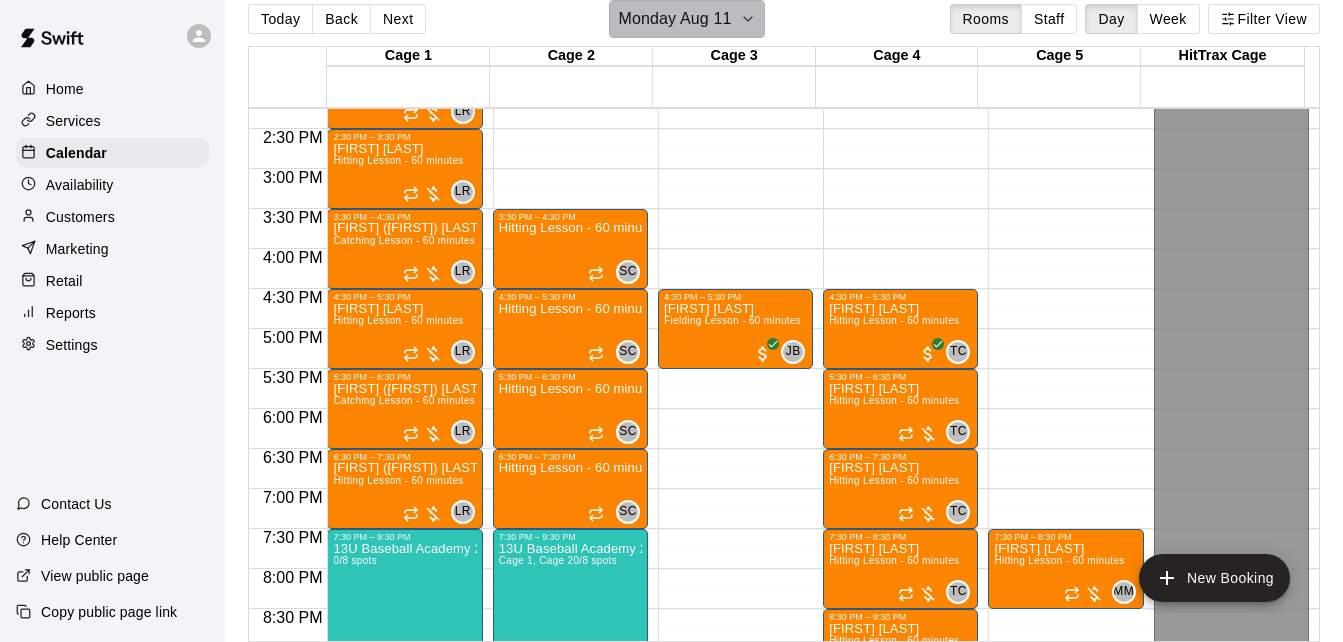 click 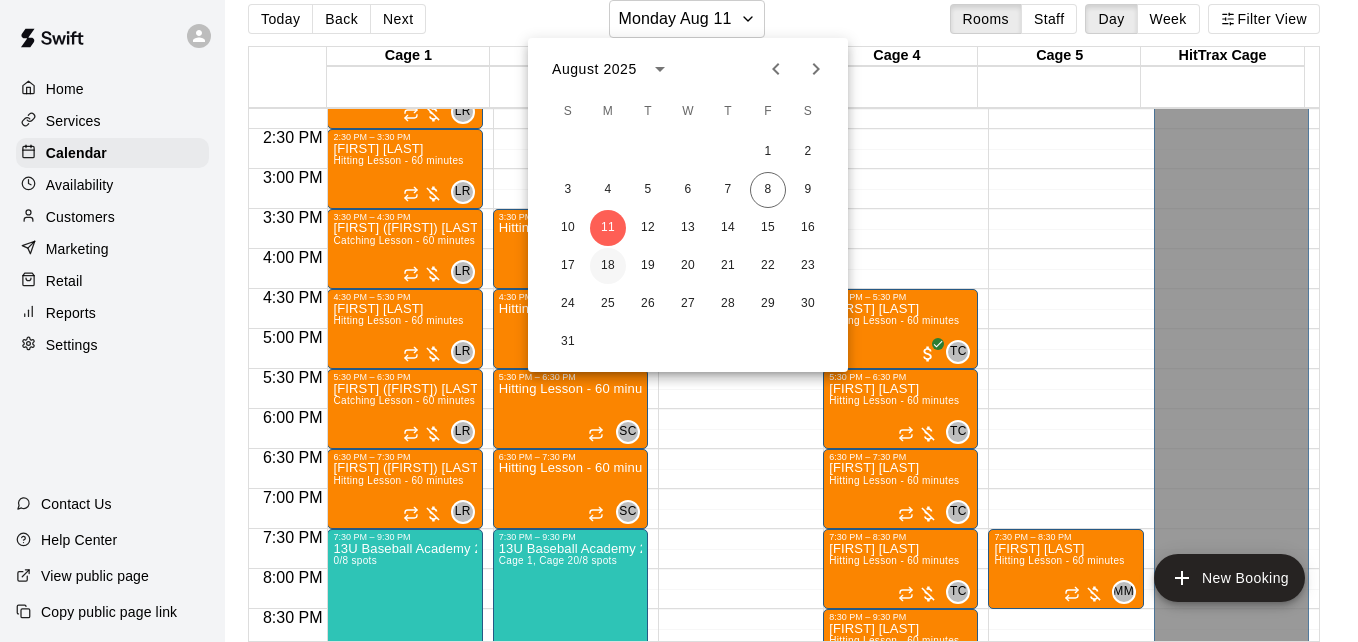 click on "18" at bounding box center (608, 266) 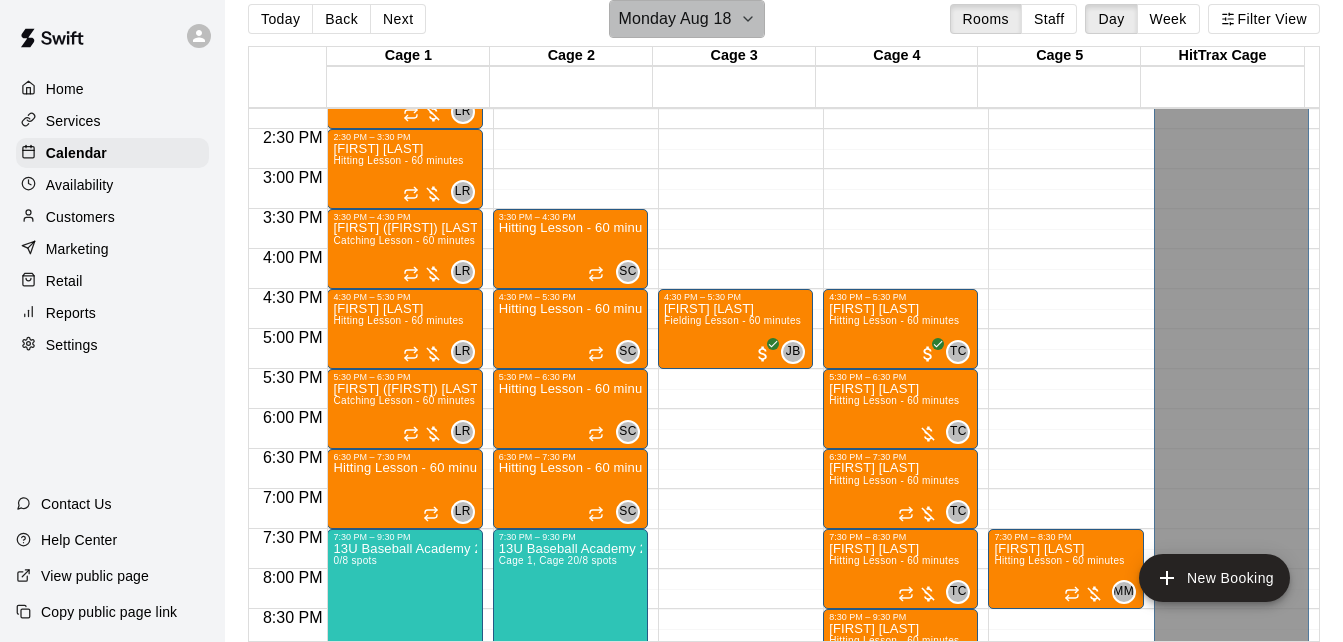 click 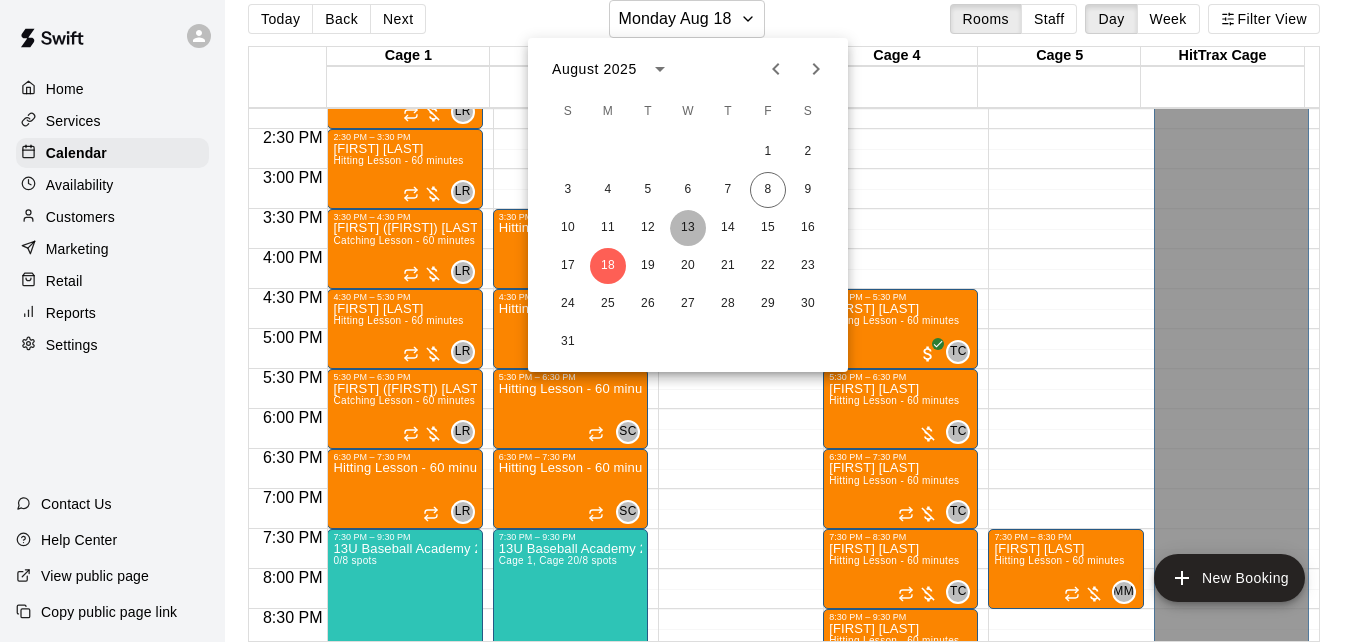 click on "13" at bounding box center (688, 228) 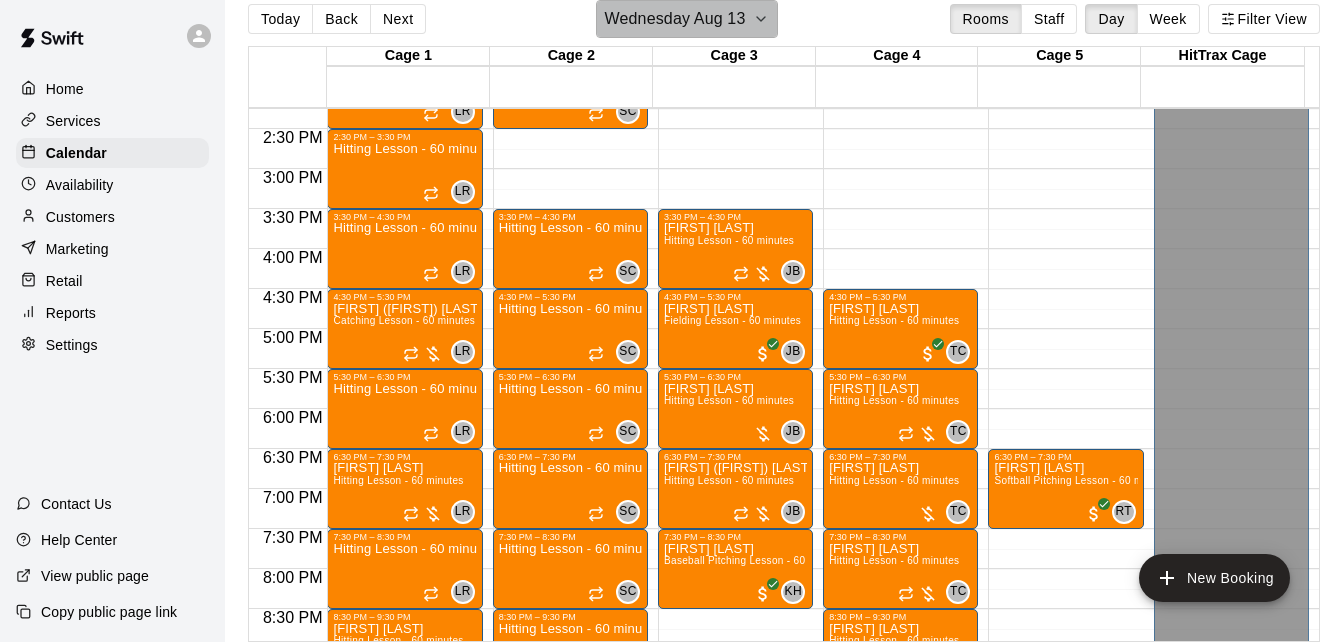 click on "Wednesday Aug 13" at bounding box center (687, 19) 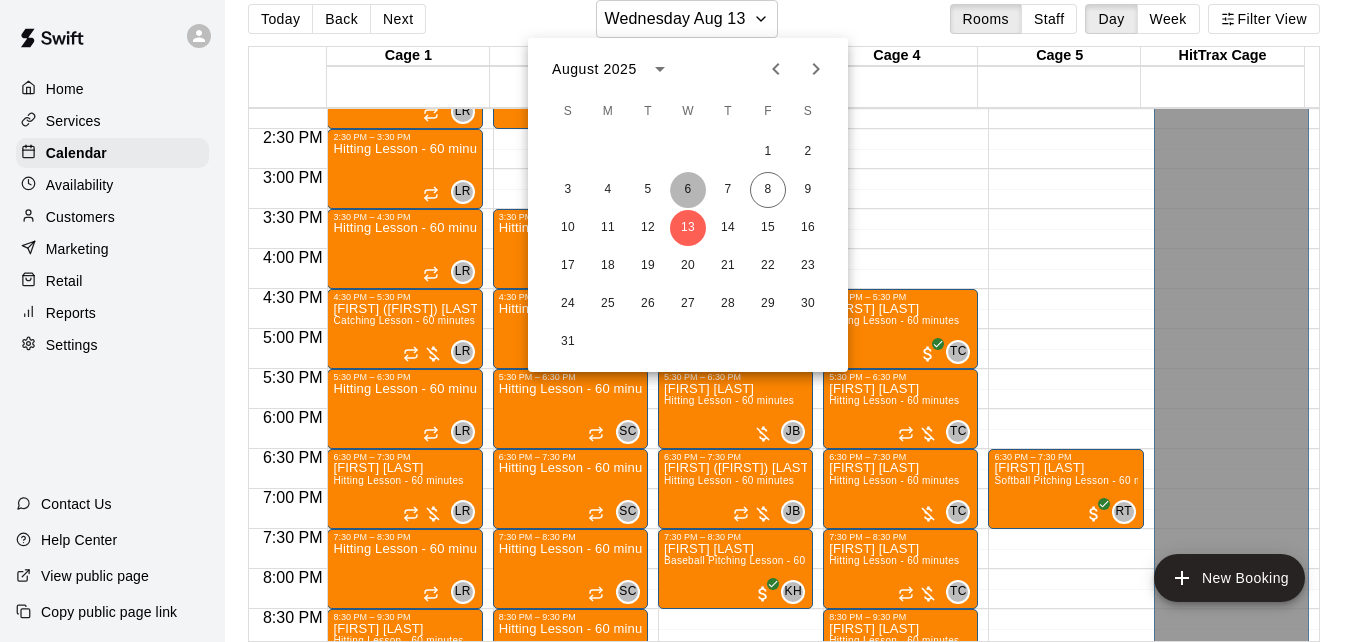 click on "6" at bounding box center (688, 190) 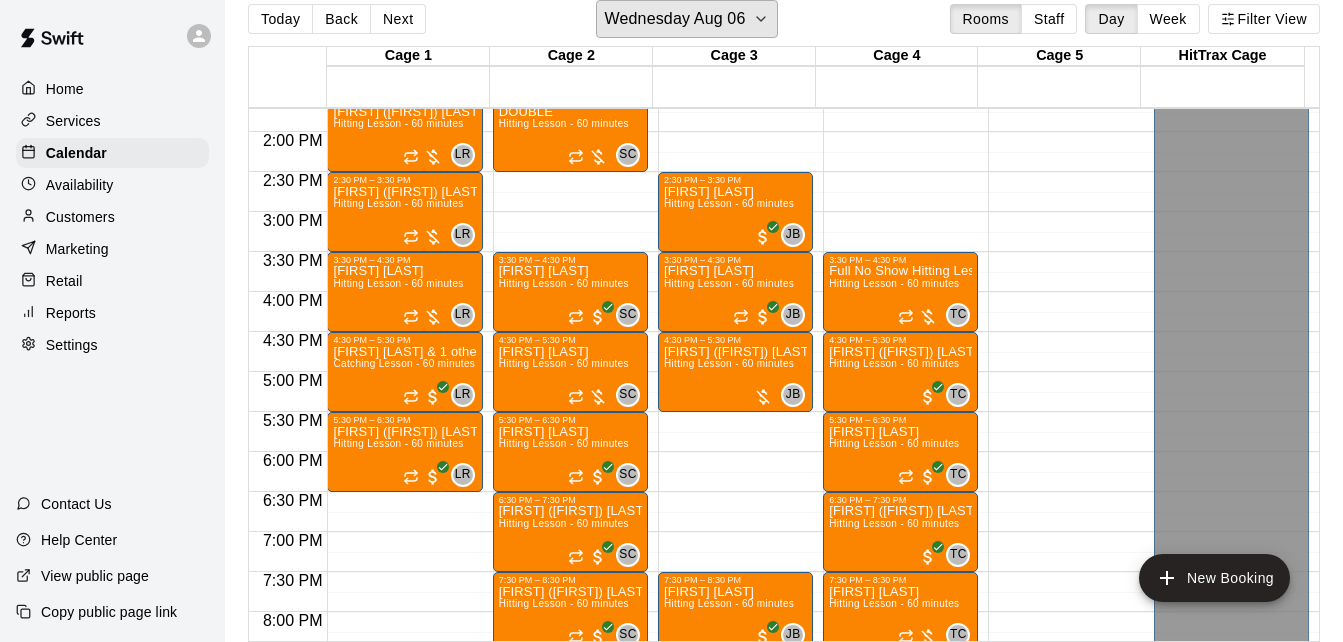 scroll, scrollTop: 1060, scrollLeft: 0, axis: vertical 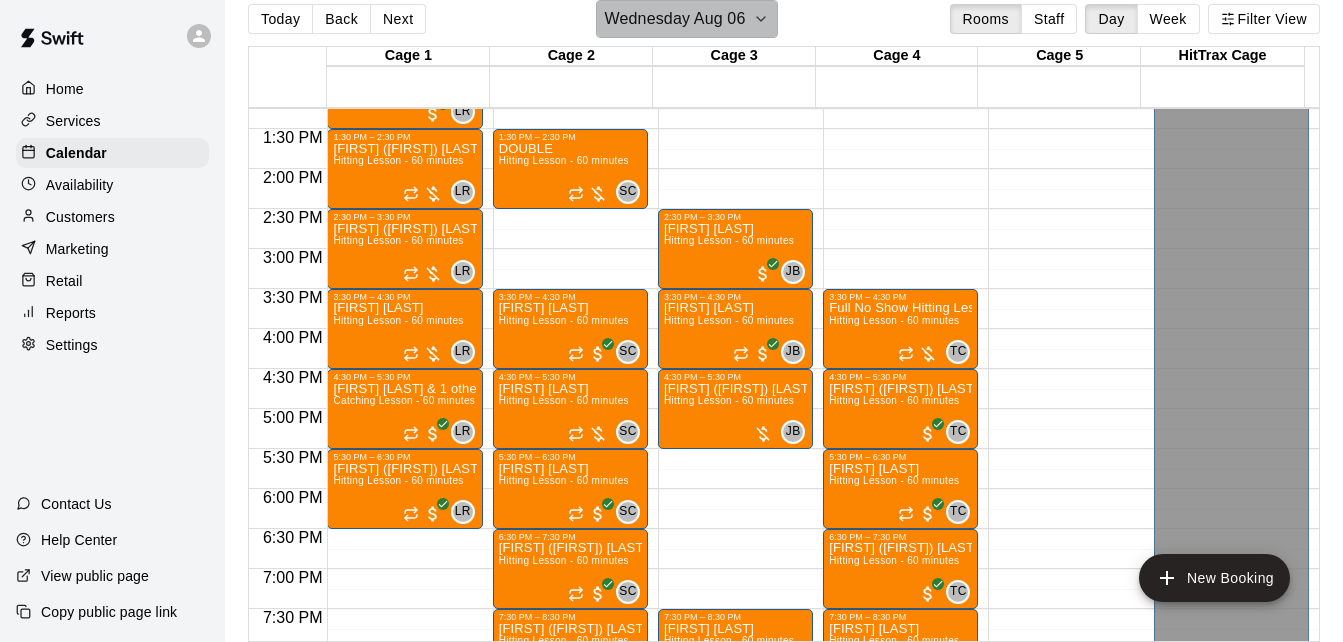 click on "Wednesday Aug 06" at bounding box center [675, 19] 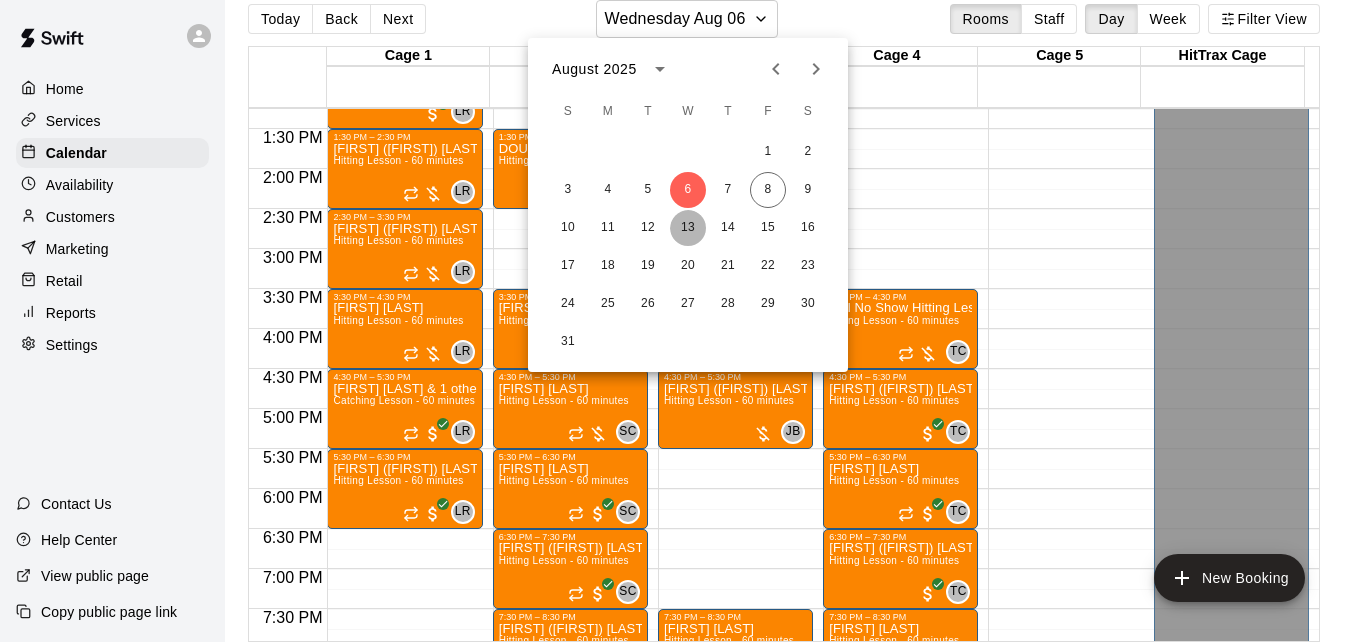click on "13" at bounding box center [688, 228] 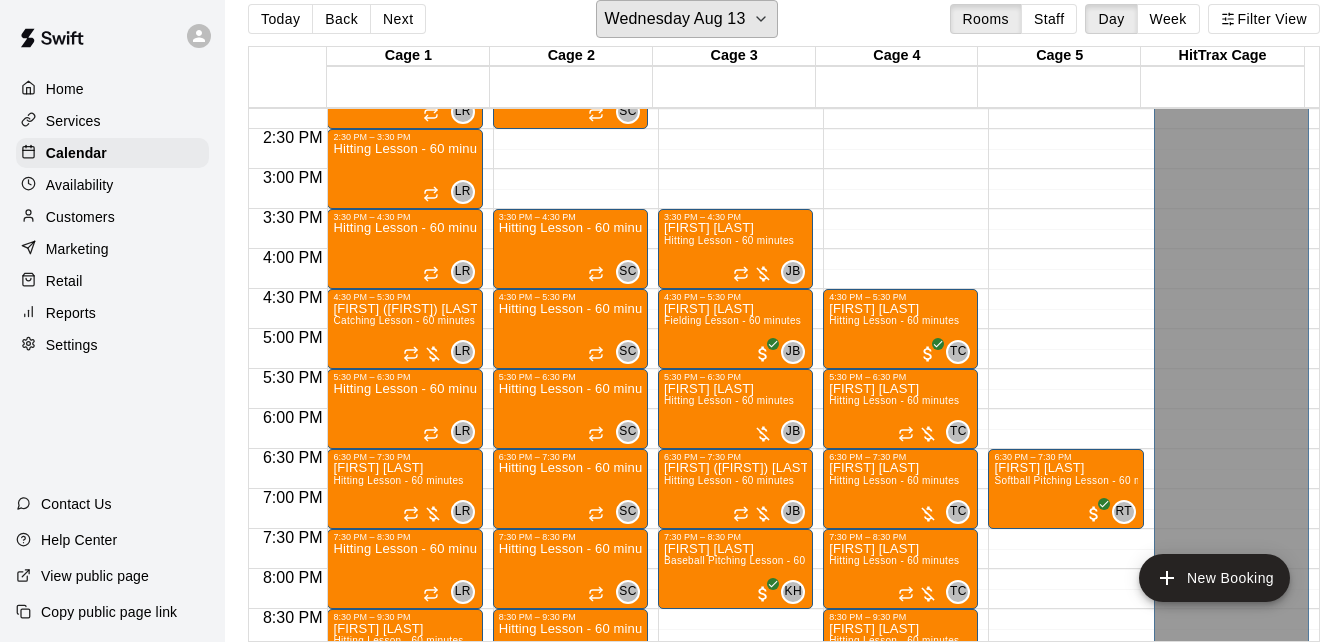 scroll, scrollTop: 1180, scrollLeft: 0, axis: vertical 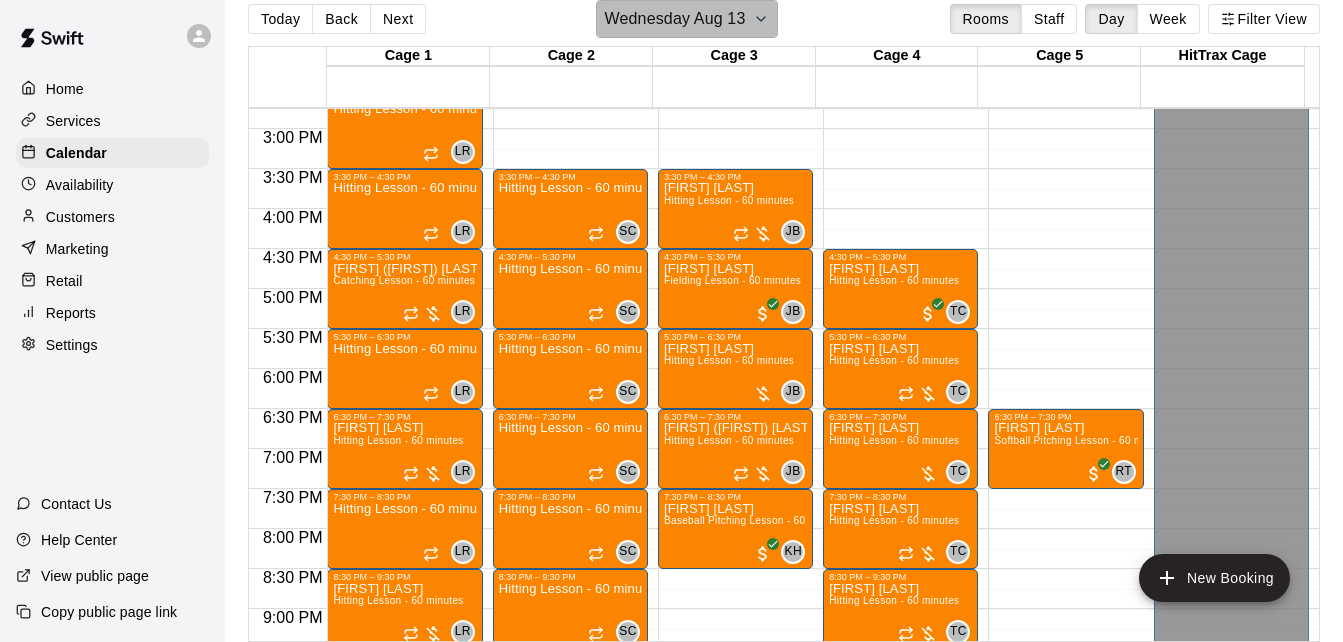click on "Wednesday Aug 13" at bounding box center (675, 19) 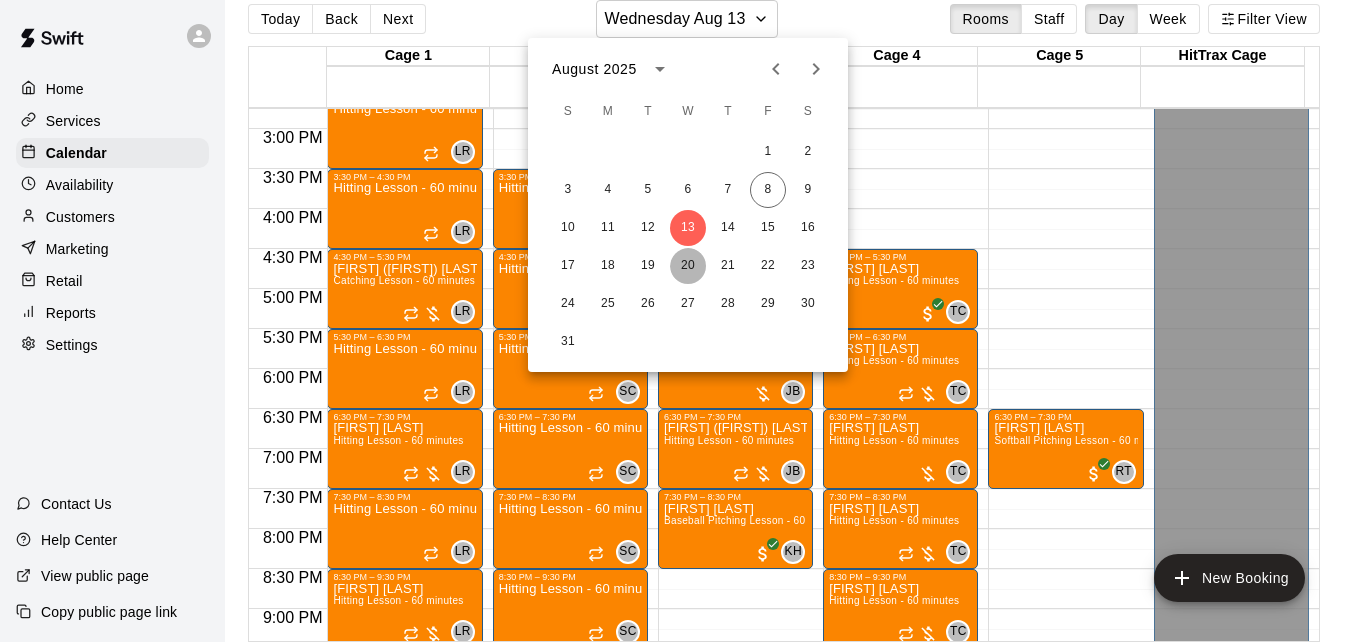 click on "20" at bounding box center (688, 266) 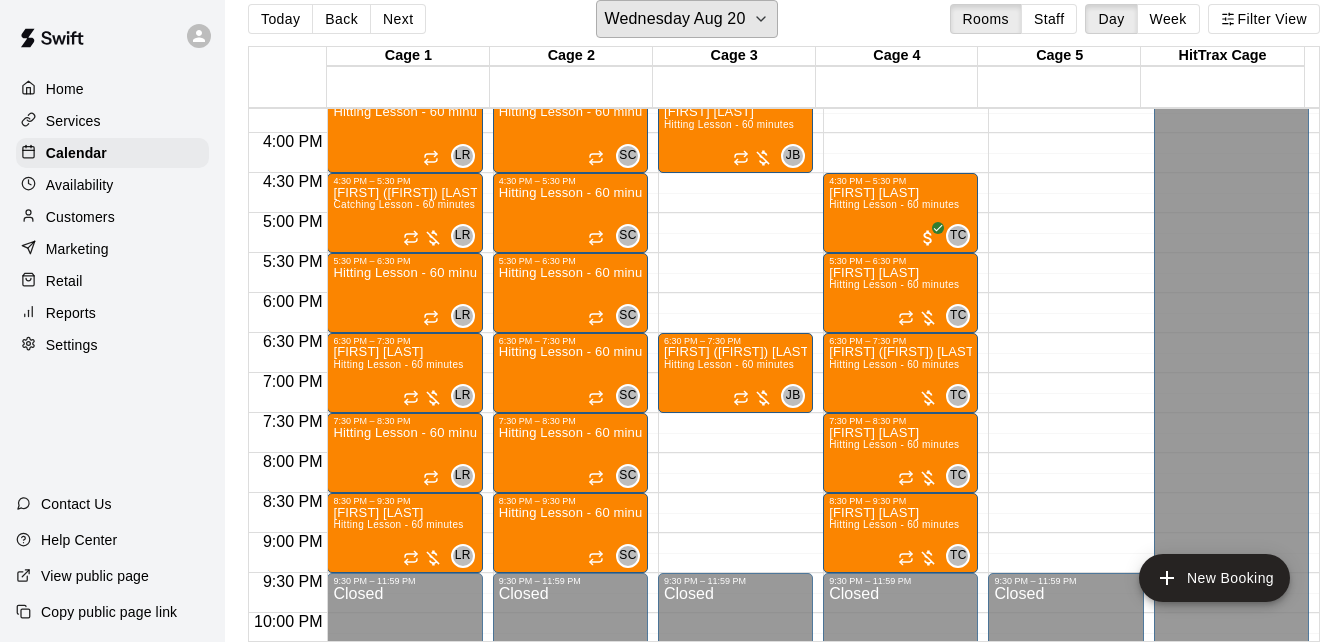 scroll, scrollTop: 1260, scrollLeft: 0, axis: vertical 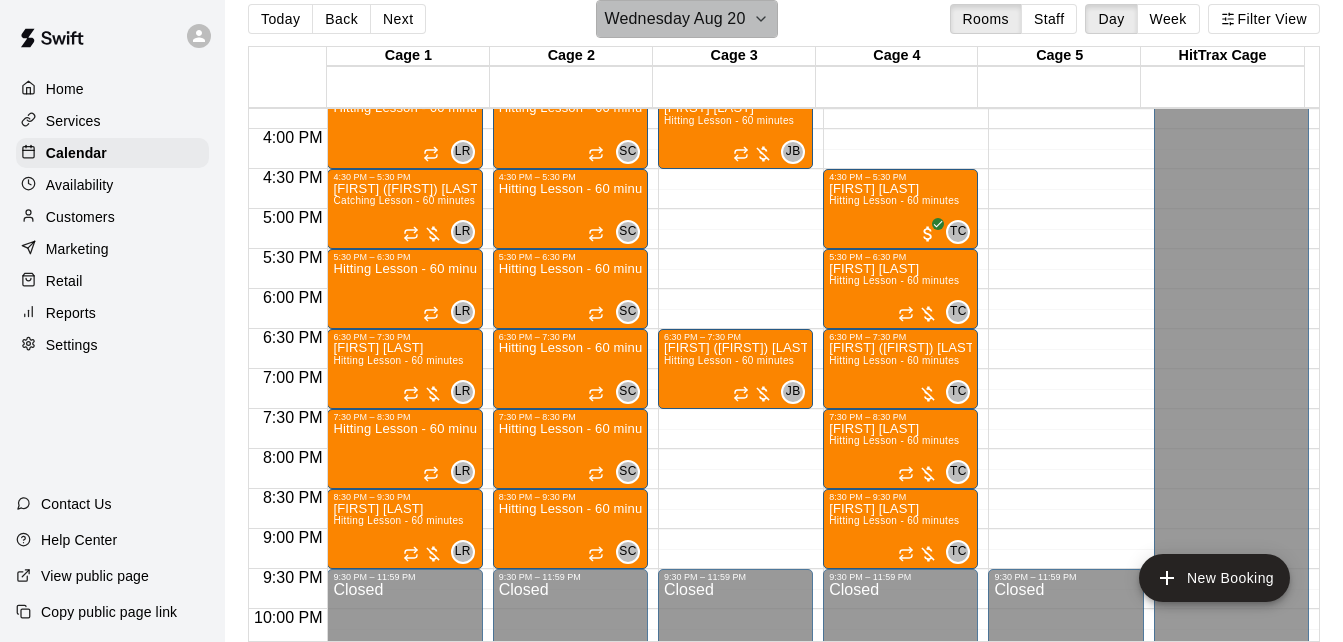 click on "Wednesday Aug 20" at bounding box center (675, 19) 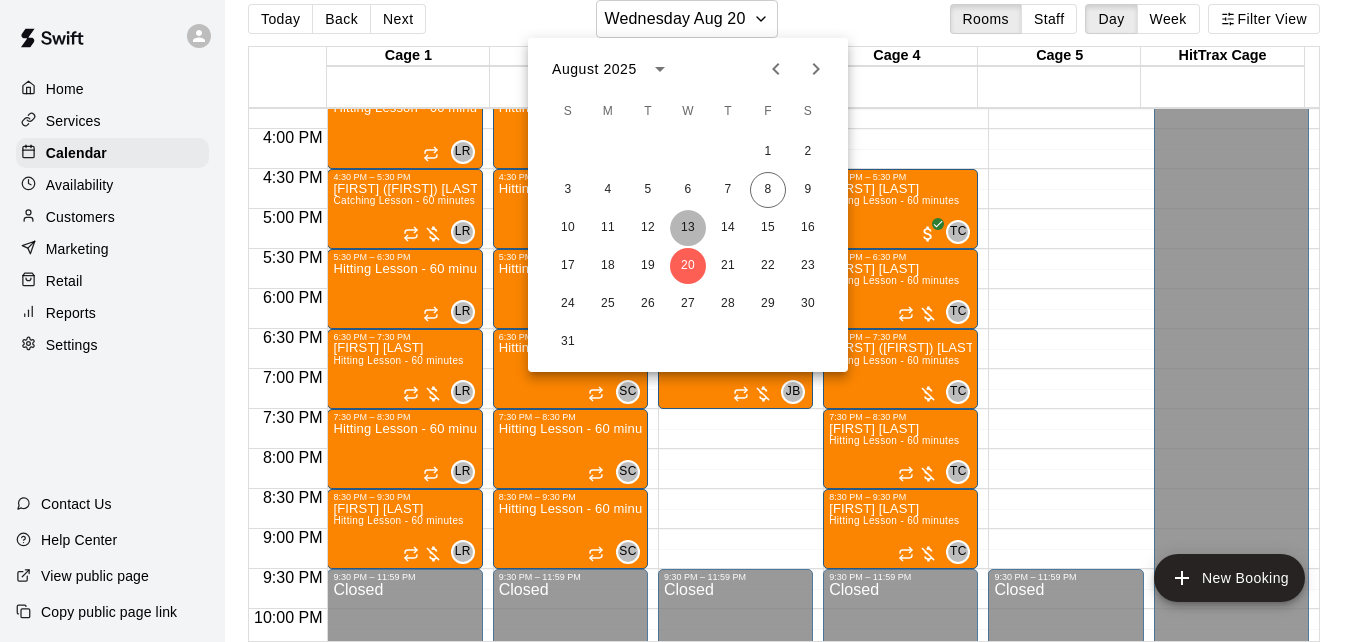 click on "13" at bounding box center [688, 228] 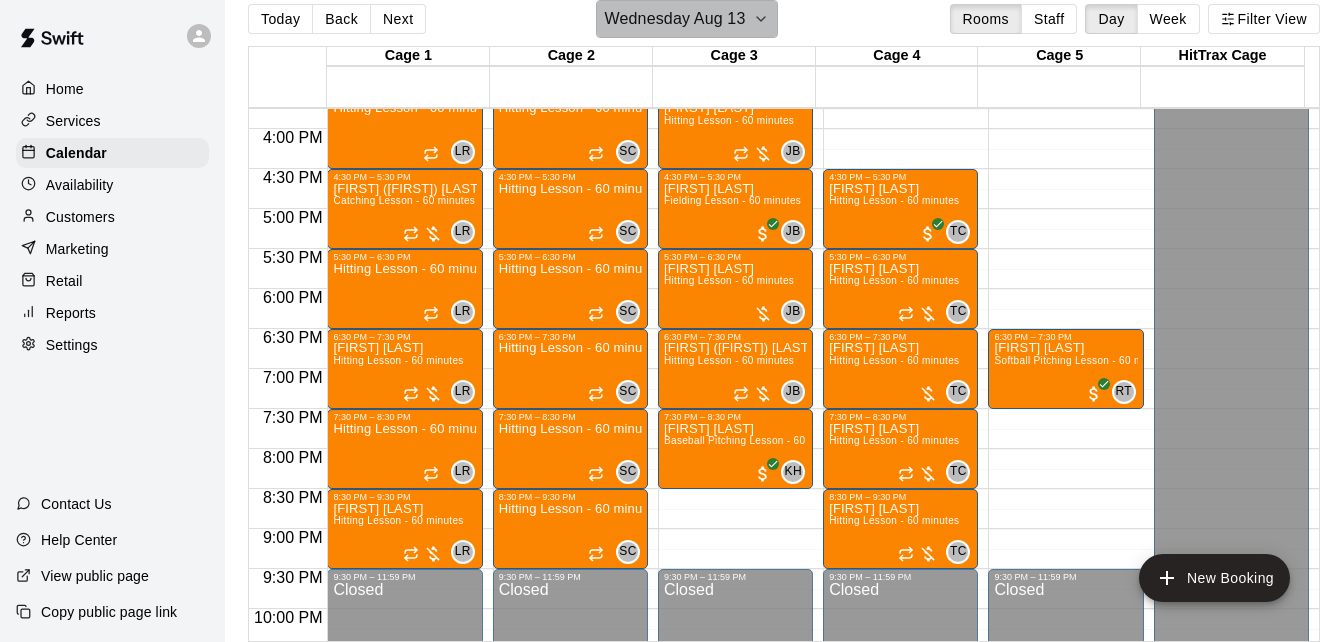 click on "Wednesday Aug 13" at bounding box center [675, 19] 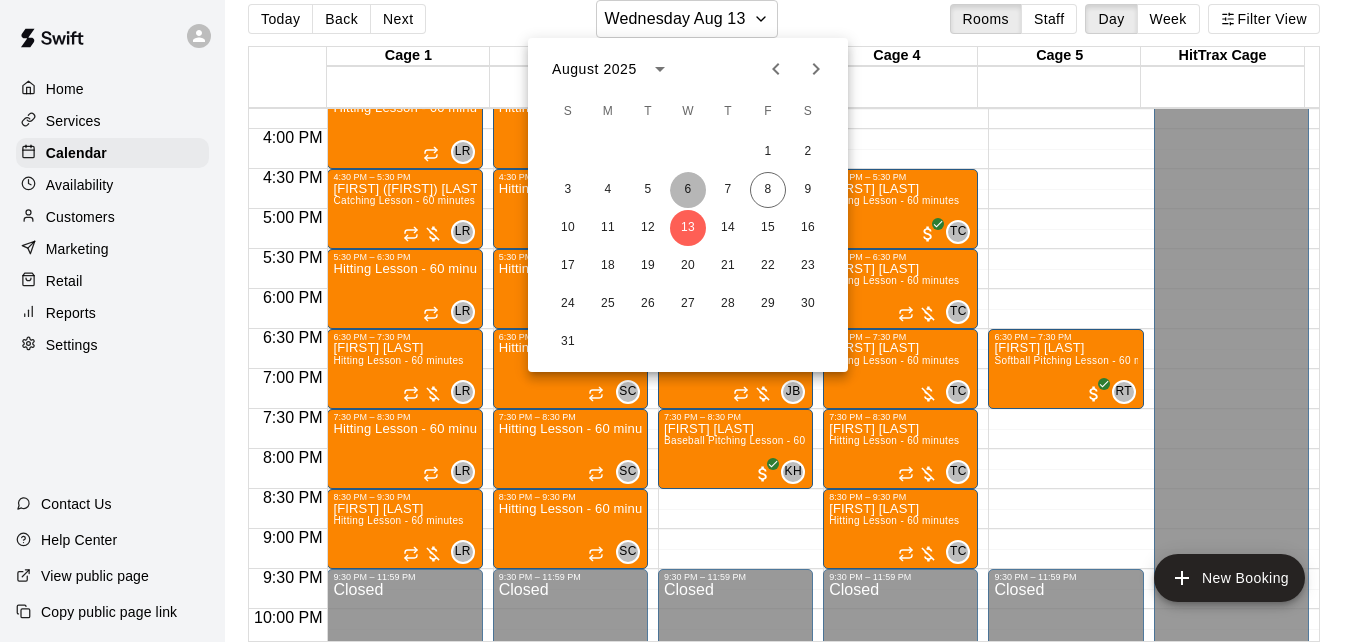 click on "6" at bounding box center (688, 190) 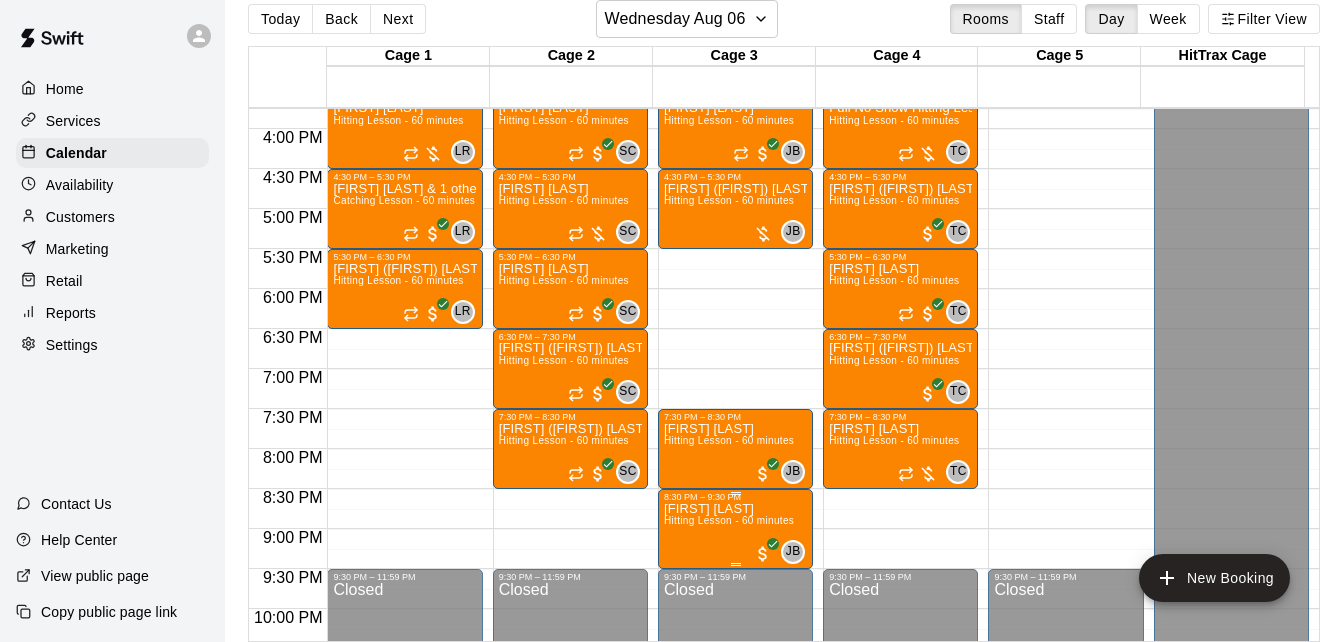 click on "Hitting Lesson - 60 minutes" at bounding box center (729, 520) 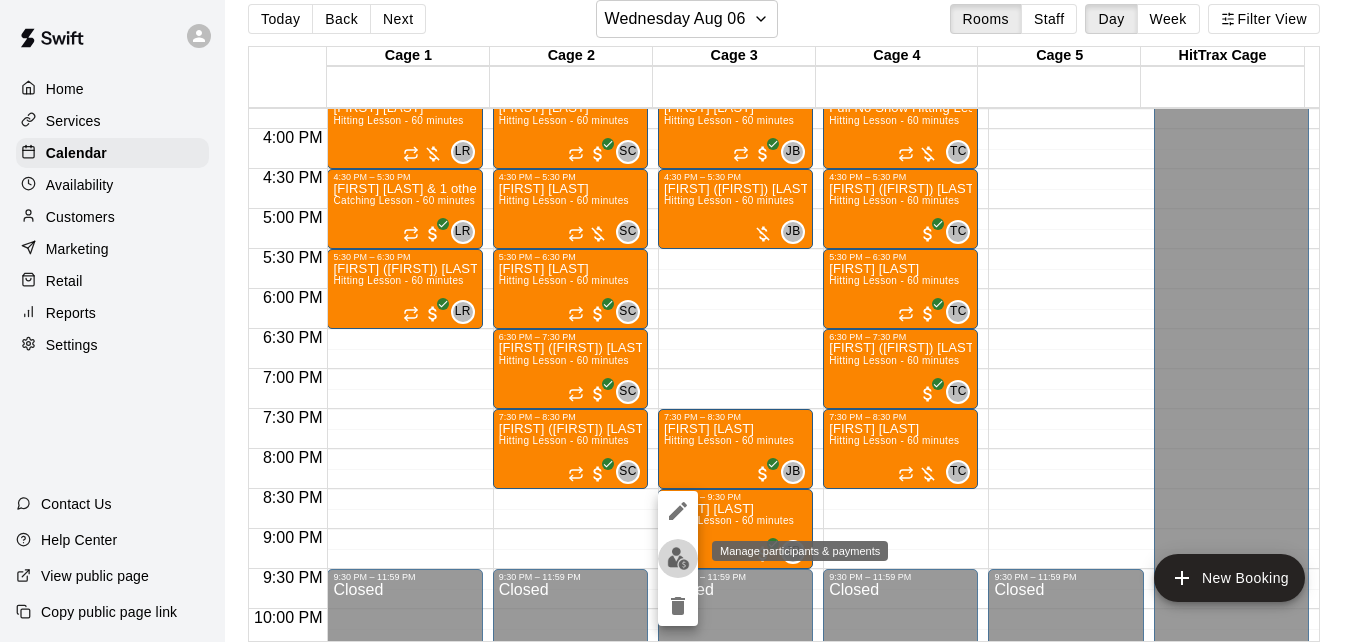 click at bounding box center [678, 558] 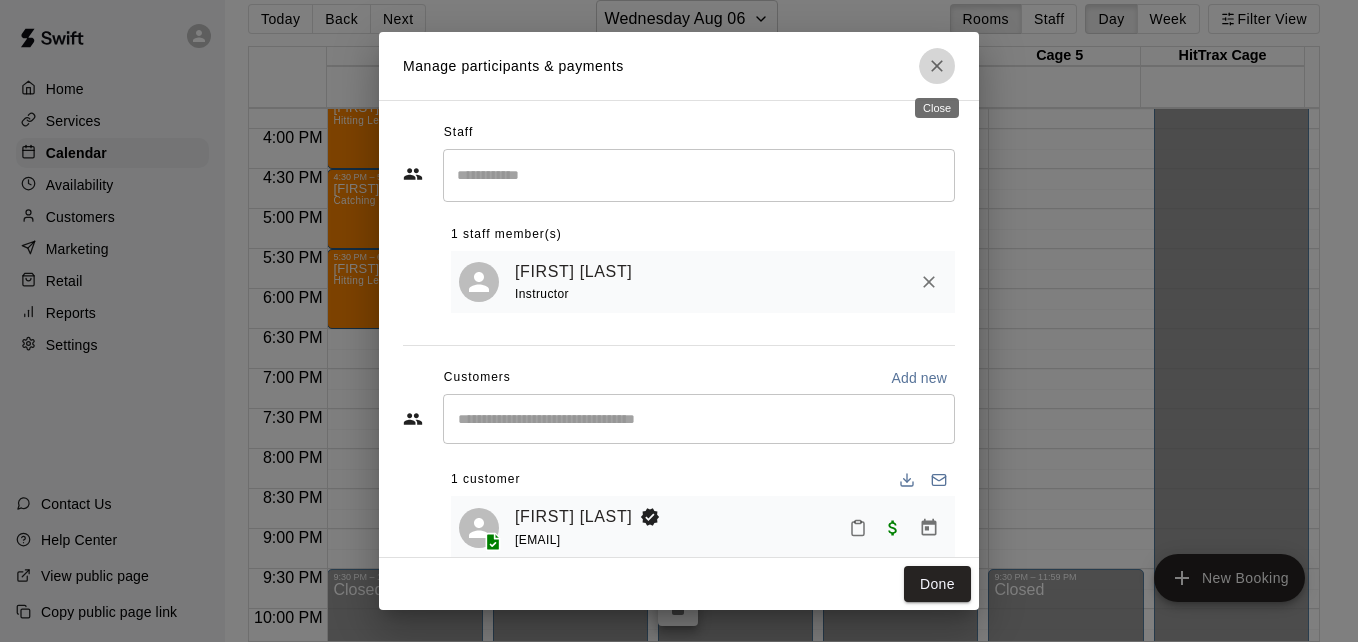click 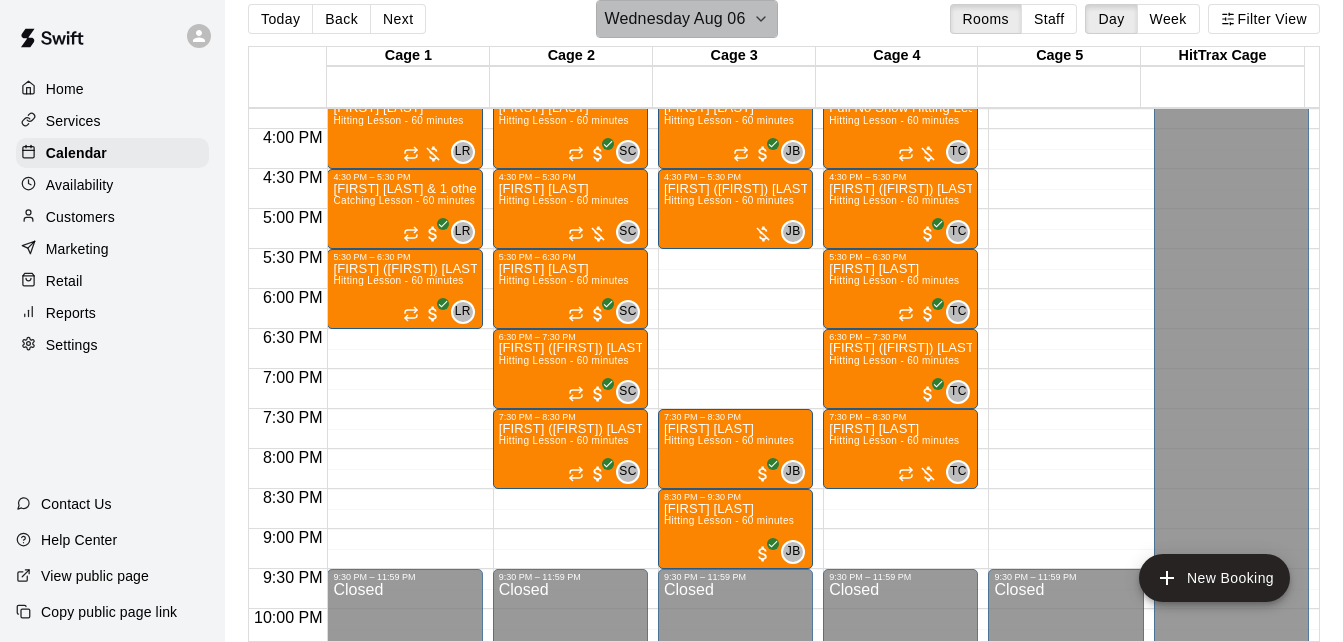 click on "Wednesday Aug 06" at bounding box center (675, 19) 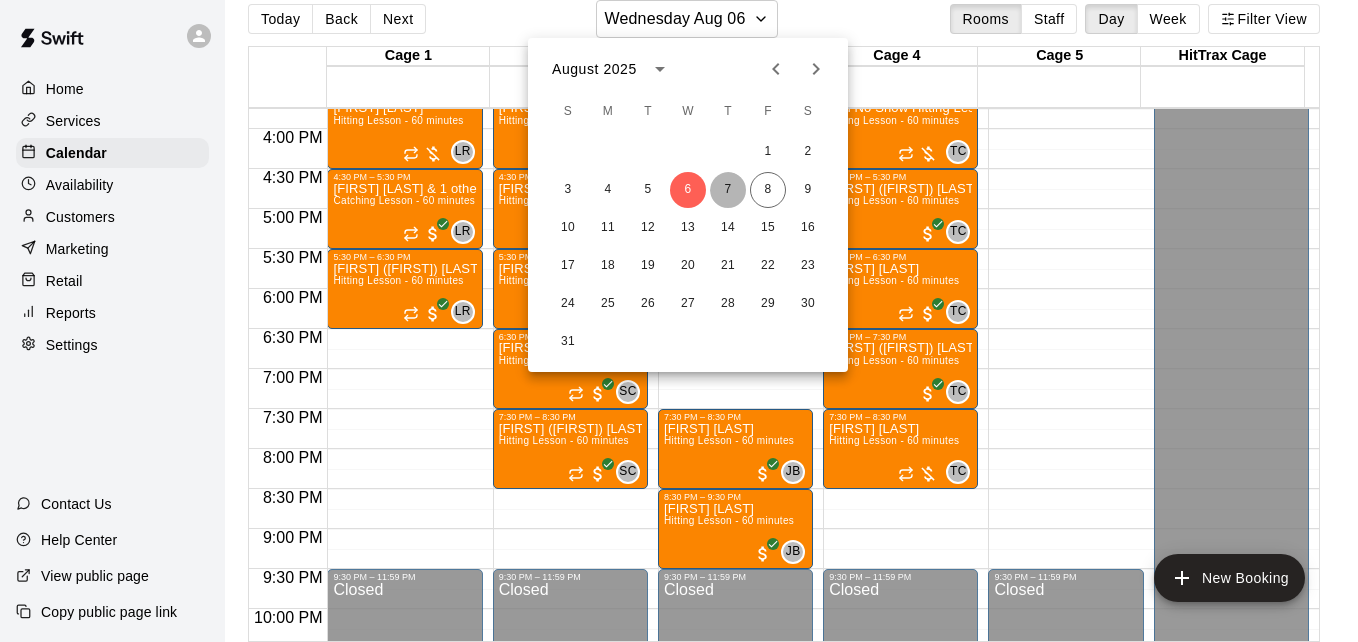 click on "7" at bounding box center [728, 190] 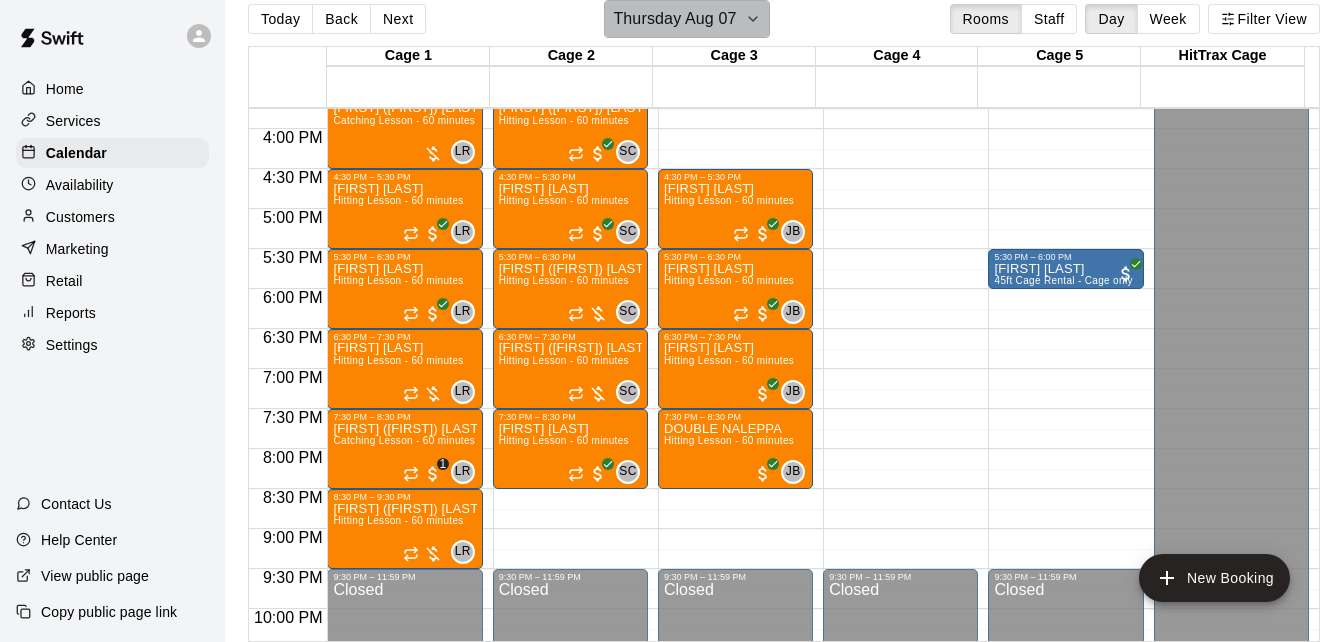 click 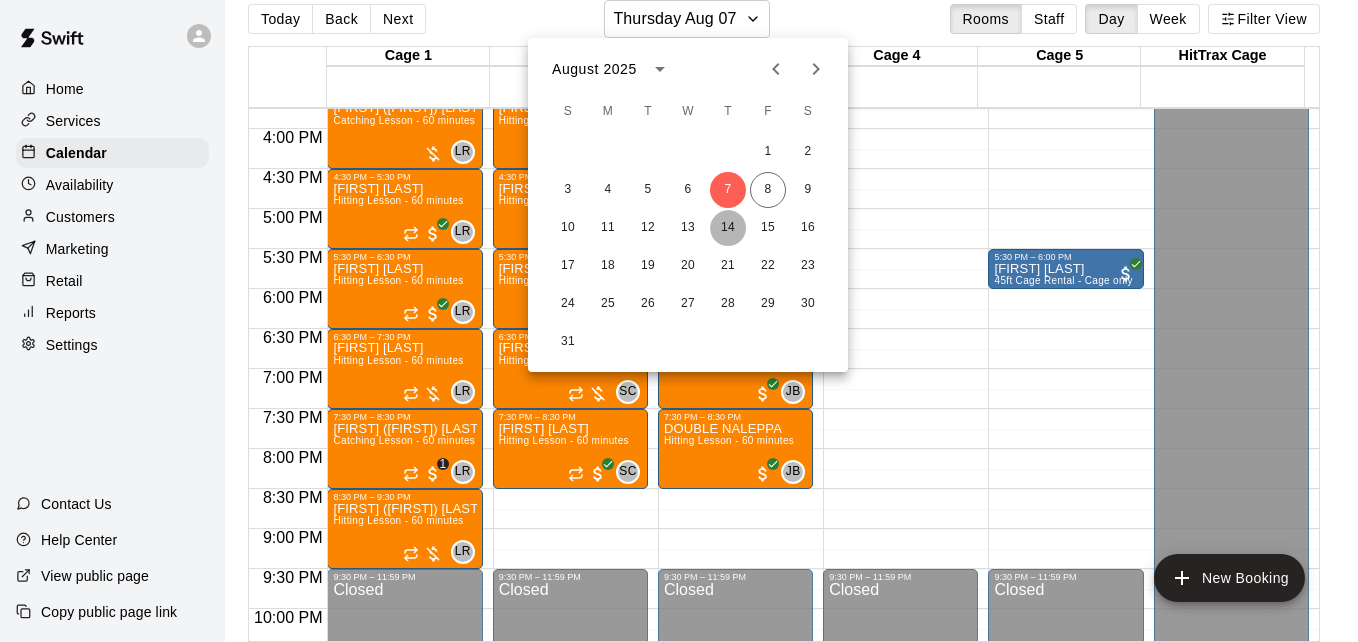 click on "14" at bounding box center (728, 228) 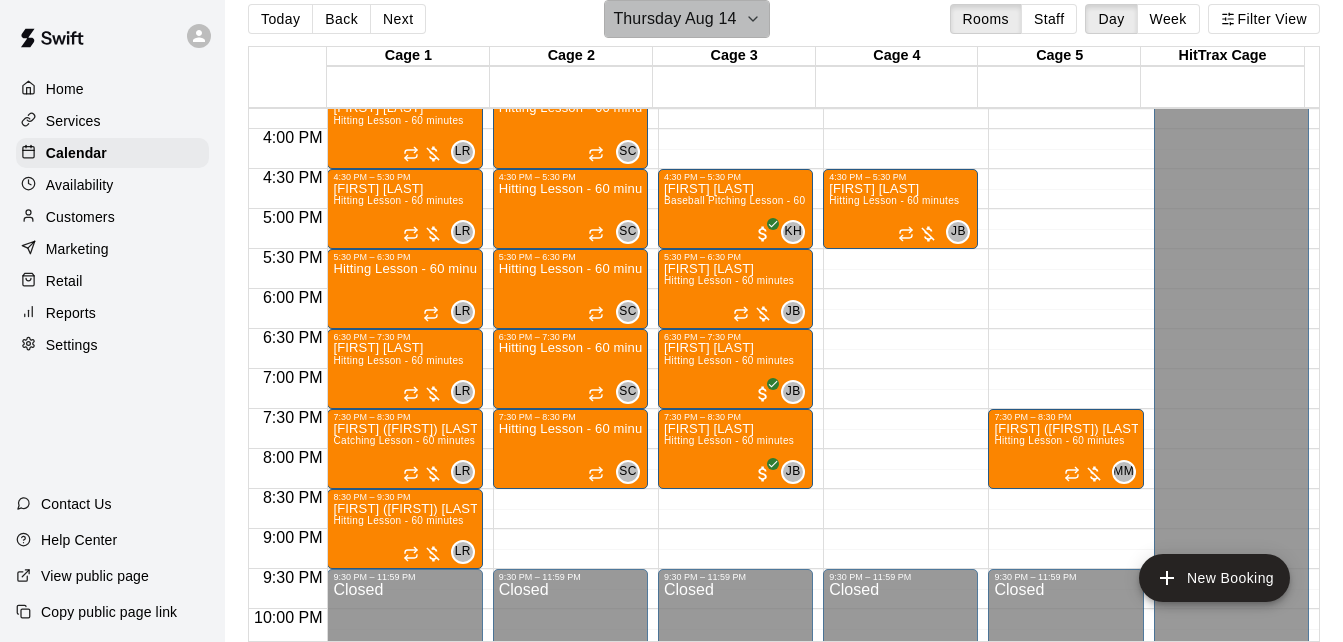 click on "Thursday Aug 14" at bounding box center (686, 19) 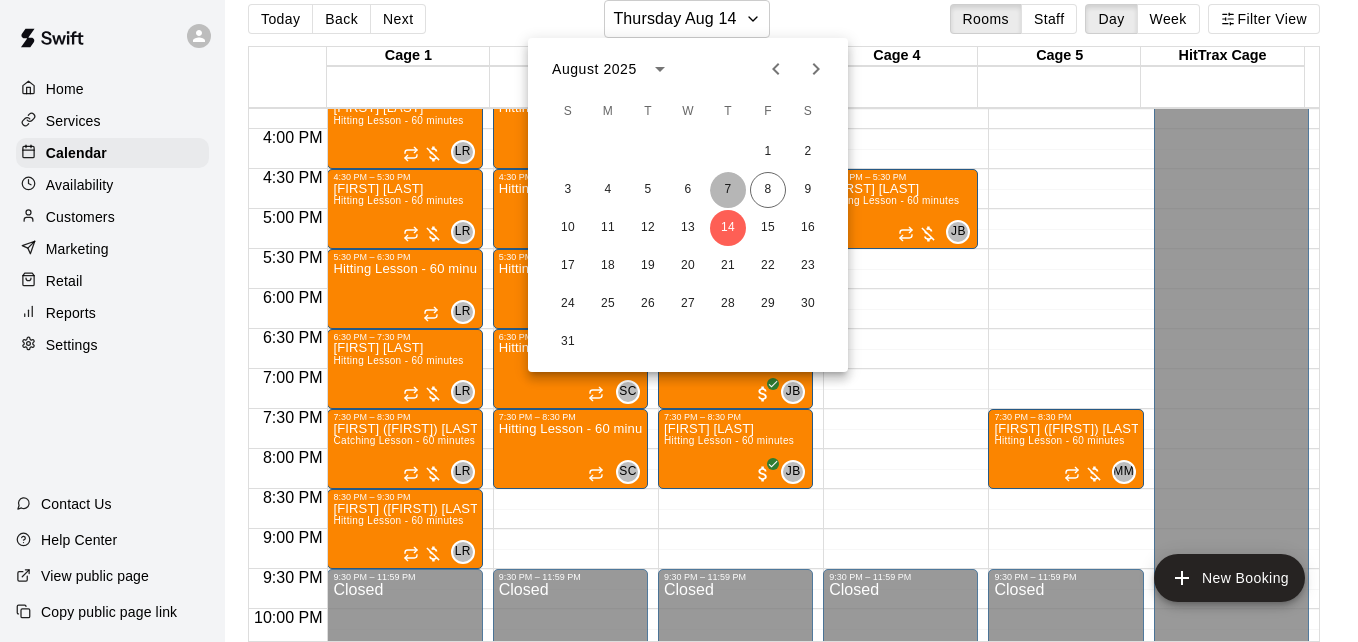 click on "7" at bounding box center (728, 190) 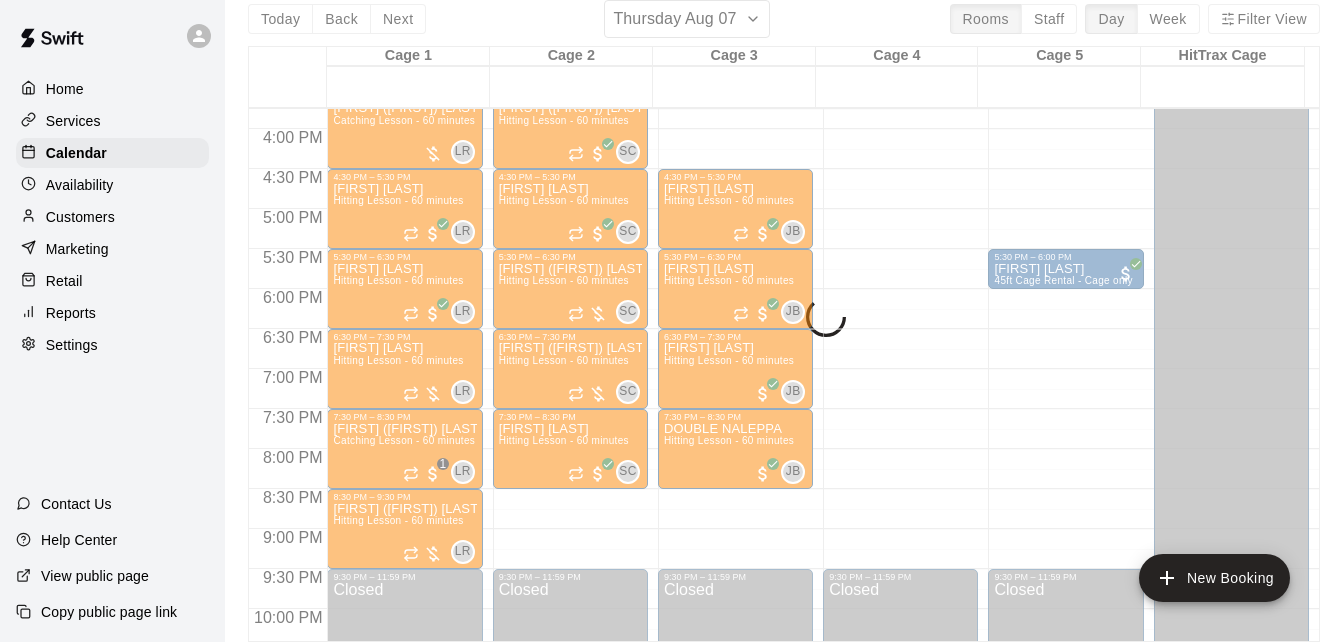 click on "Today Back Next Thursday Aug 07 Rooms Staff Day Week Filter View Cage 1 07 Thu Cage 2 07 Thu Cage 3 07 Thu Cage 4 07 Thu Cage 5 07 Thu HitTrax Cage 07 Thu 12:00 AM 12:30 AM 1:00 AM 1:30 AM 2:00 AM 2:30 AM 3:00 AM 3:30 AM 4:00 AM 4:30 AM 5:00 AM 5:30 AM 6:00 AM 6:30 AM 7:00 AM 7:30 AM 8:00 AM 8:30 AM 9:00 AM 9:30 AM 10:00 AM 10:30 AM 11:00 AM 11:30 AM 12:00 PM 12:30 PM 1:00 PM 1:30 PM 2:00 PM 2:30 PM 3:00 PM 3:30 PM 4:00 PM 4:30 PM 5:00 PM 5:30 PM 6:00 PM 6:30 PM 7:00 PM 7:30 PM 8:00 PM 8:30 PM 9:00 PM 9:30 PM 10:00 PM 10:30 PM 11:00 PM 11:30 PM 12:00 AM – 12:30 PM Closed 12:30 PM – 1:30 PM [FIRST] [LAST] Hitting Lesson - 60 minutes LR 0 1:30 PM – 2:30 PM [FIRST] [LAST] Hitting Lesson - 60 minutes LR 0 2:30 PM – 3:30 PM [FIRST] [LAST] Catching Lesson - 60 minutes LR 0 3:30 PM – 4:30 PM [FIRST] ([FIRST]) [LAST] Catching Lesson - 60 minutes LR 0 4:30 PM – 5:30 PM [FIRST] [LAST] Hitting Lesson - 60 minutes LR 0 5:30 PM – 6:30 PM [FIRST] [LAST] Hitting Lesson - 60 minutes LR 0 6:30 PM – 7:30 PM [FIRST] [LAST] LR 0" at bounding box center [784, 321] 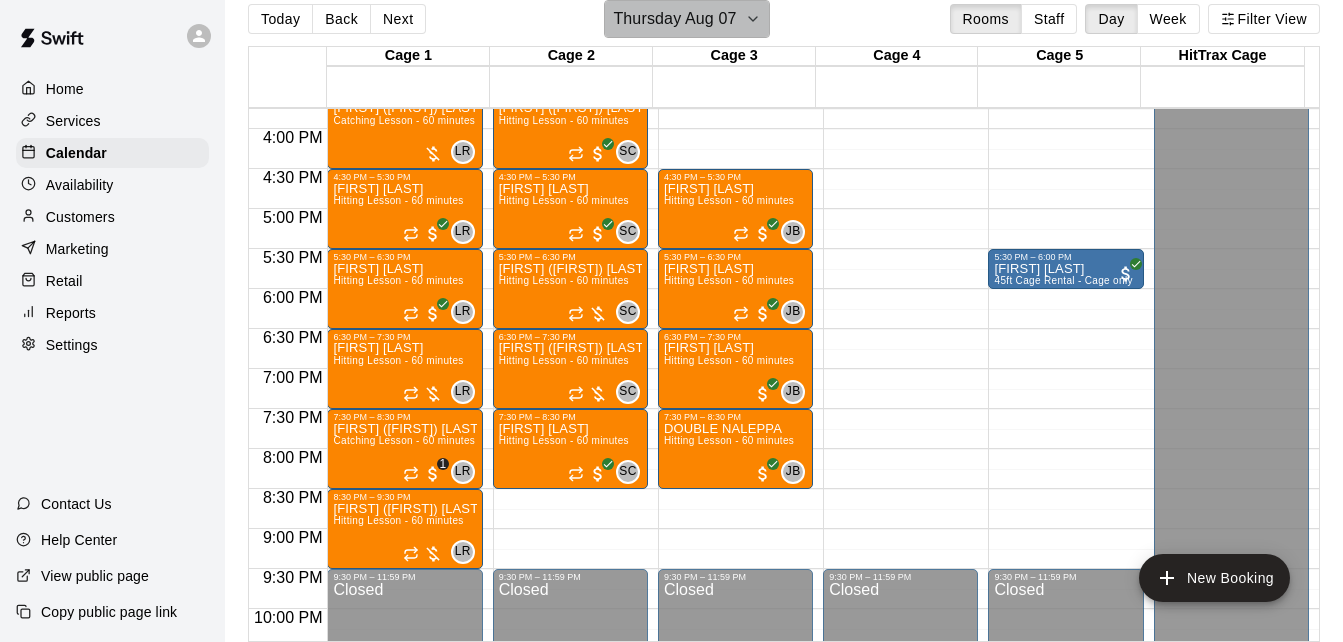 click 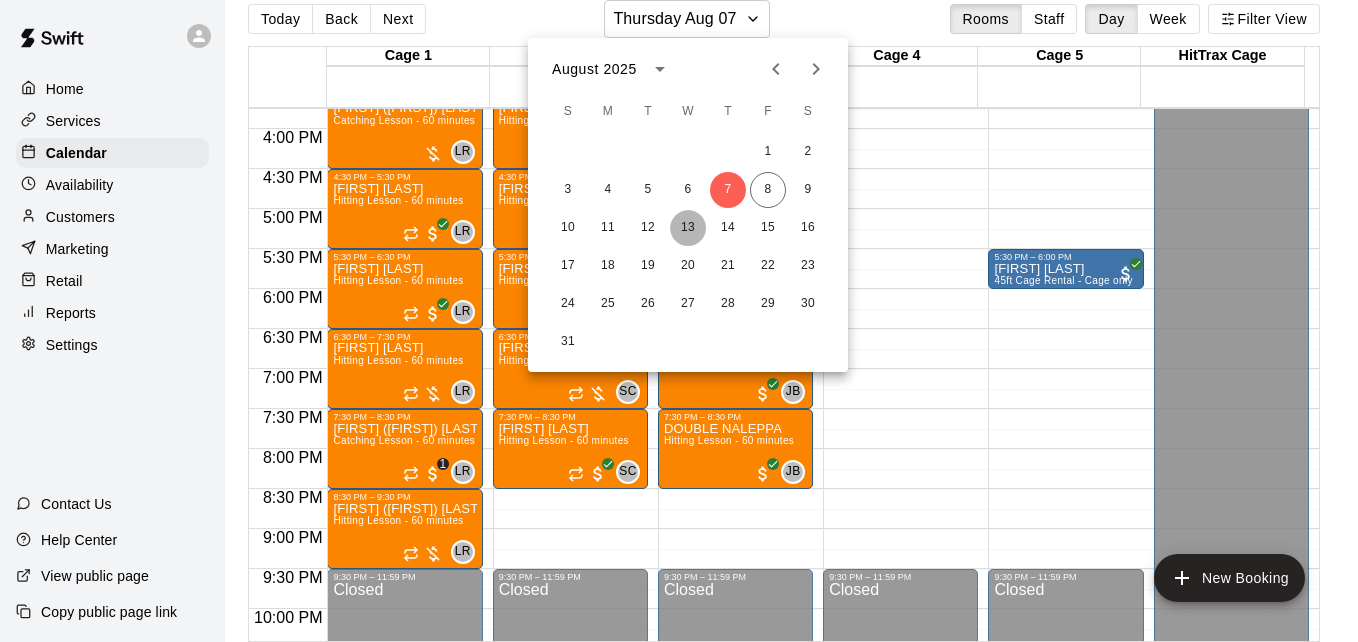 click on "13" at bounding box center (688, 228) 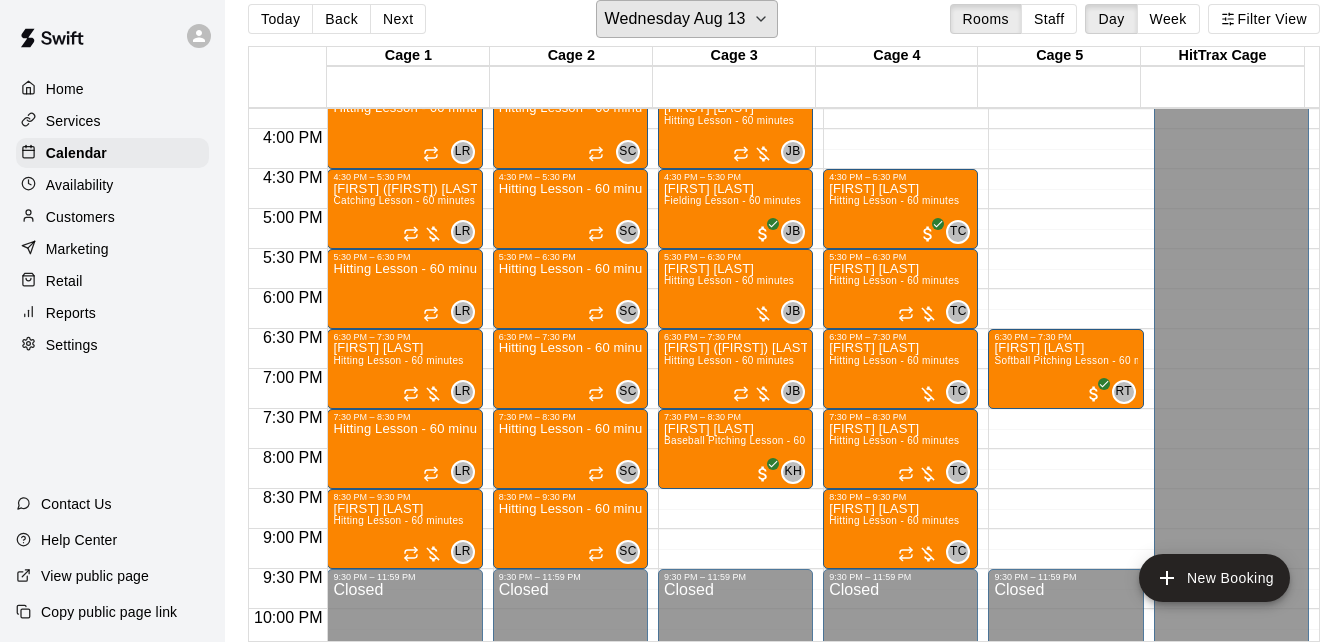 scroll, scrollTop: 1220, scrollLeft: 0, axis: vertical 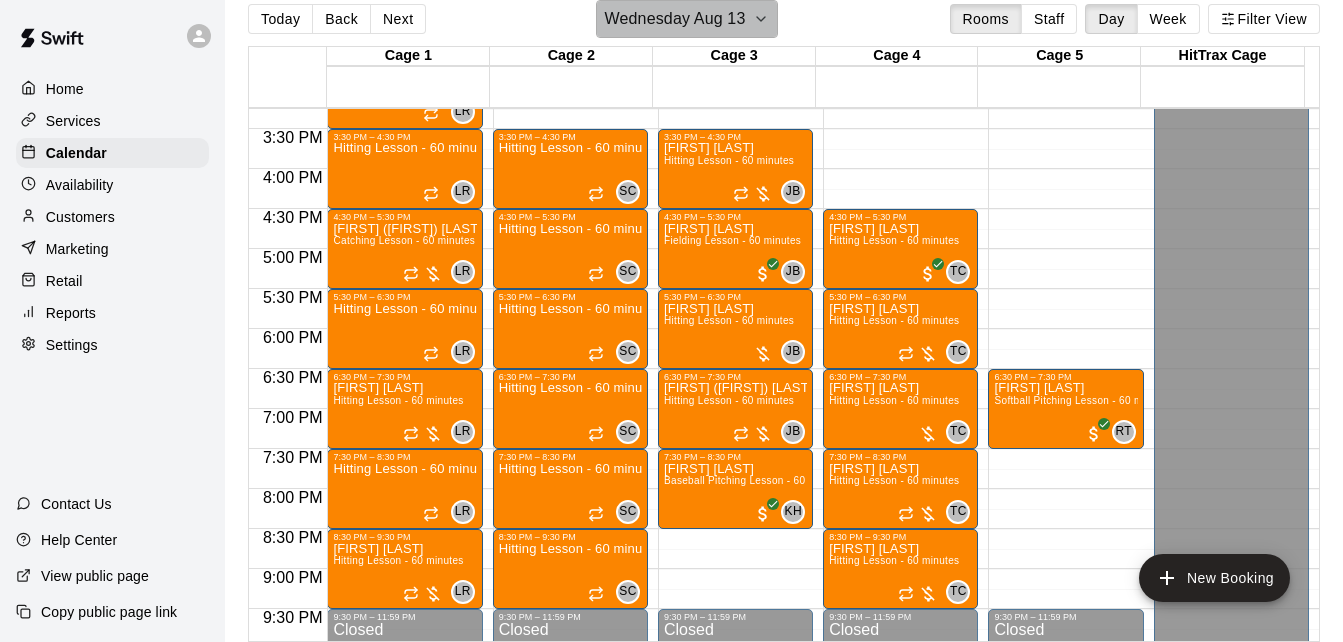 click on "Wednesday Aug 13" at bounding box center (687, 19) 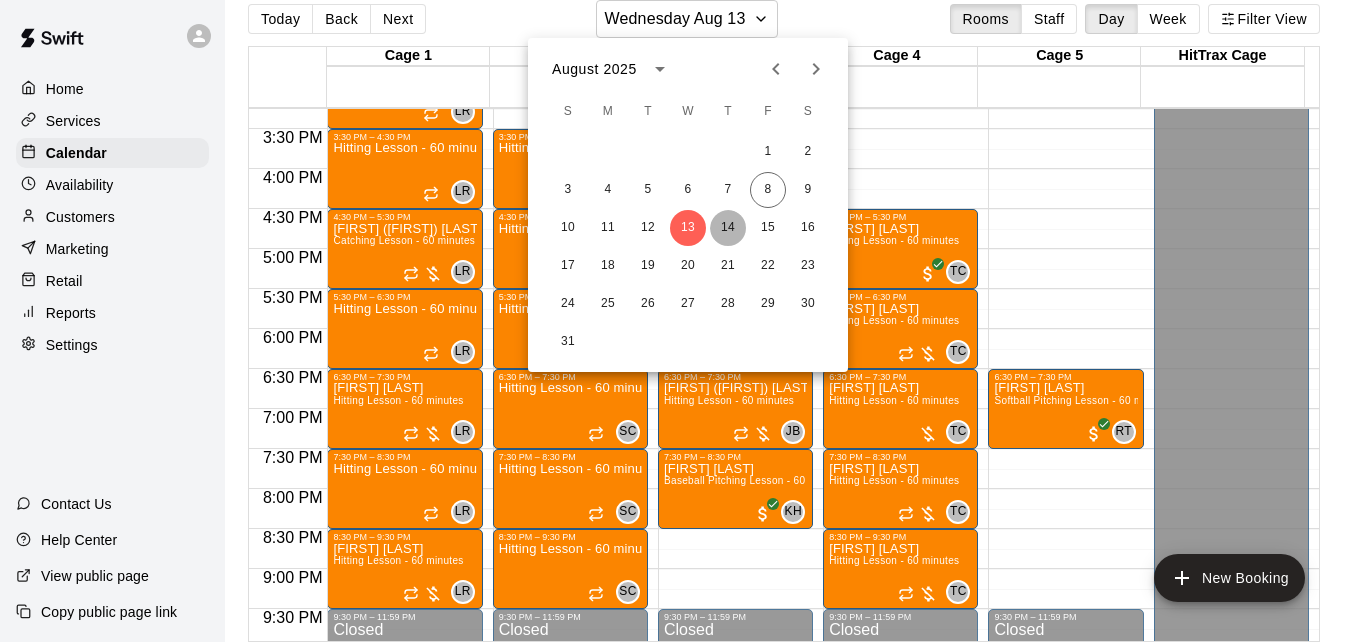click on "14" at bounding box center [728, 228] 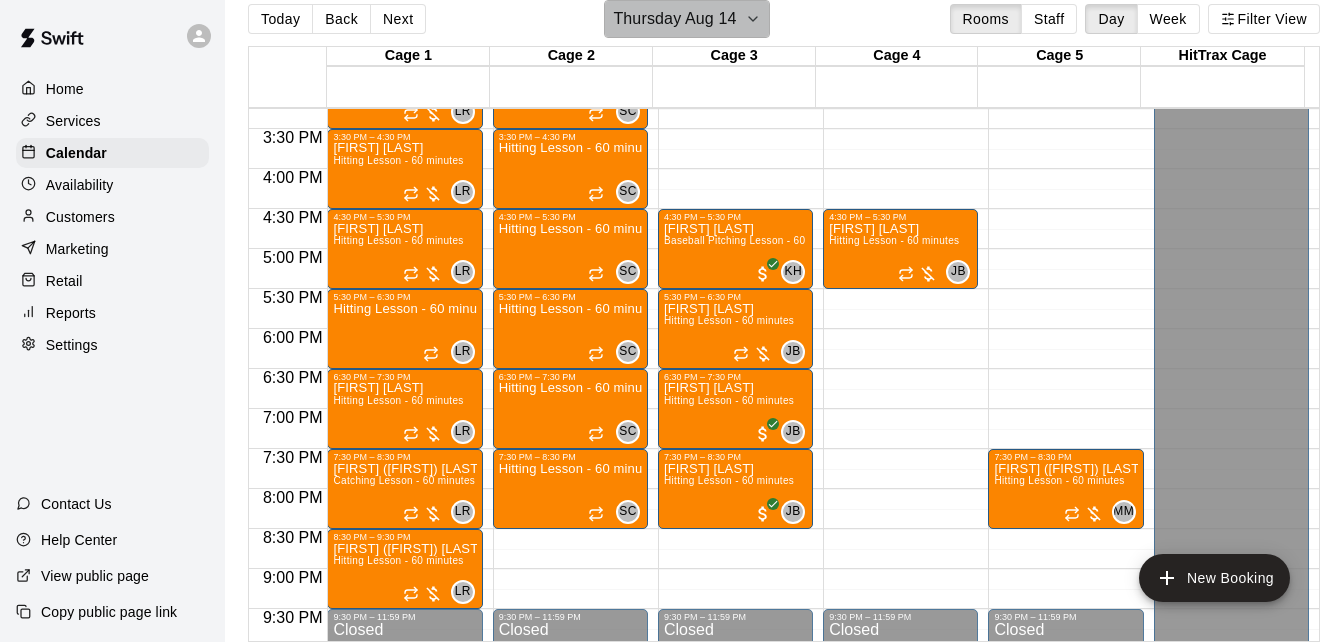 click on "Thursday Aug 14" at bounding box center (674, 19) 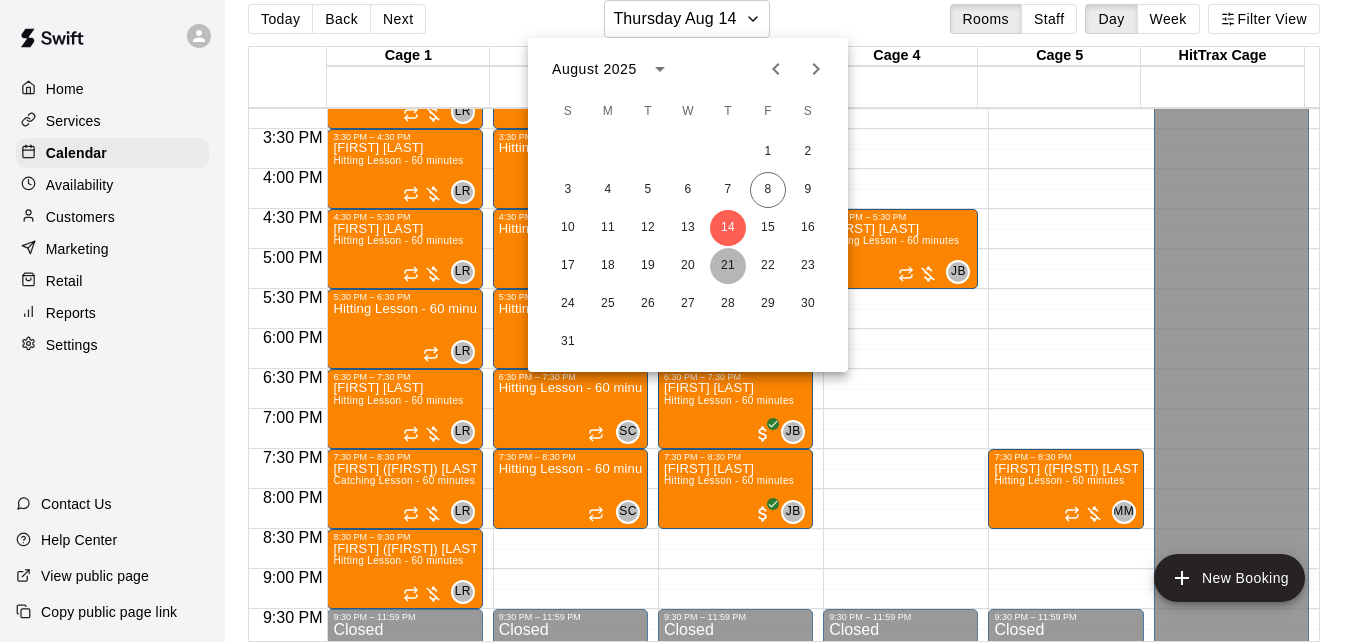 click on "21" at bounding box center [728, 266] 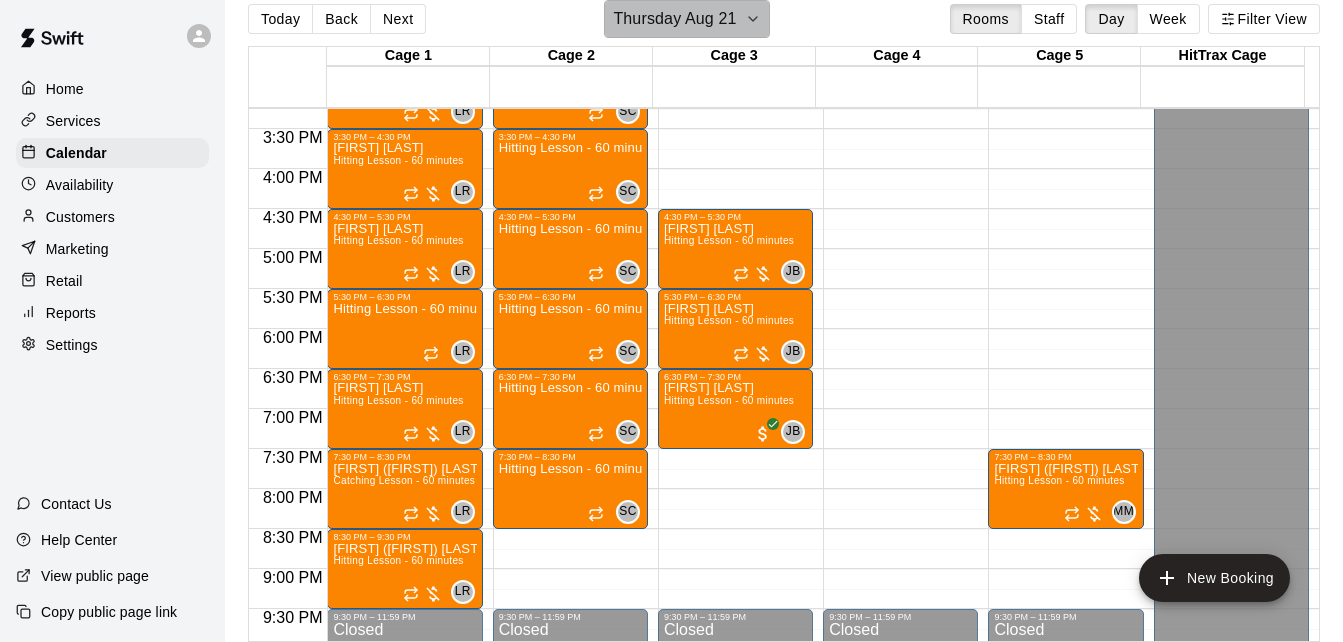 click on "Thursday Aug 21" at bounding box center [674, 19] 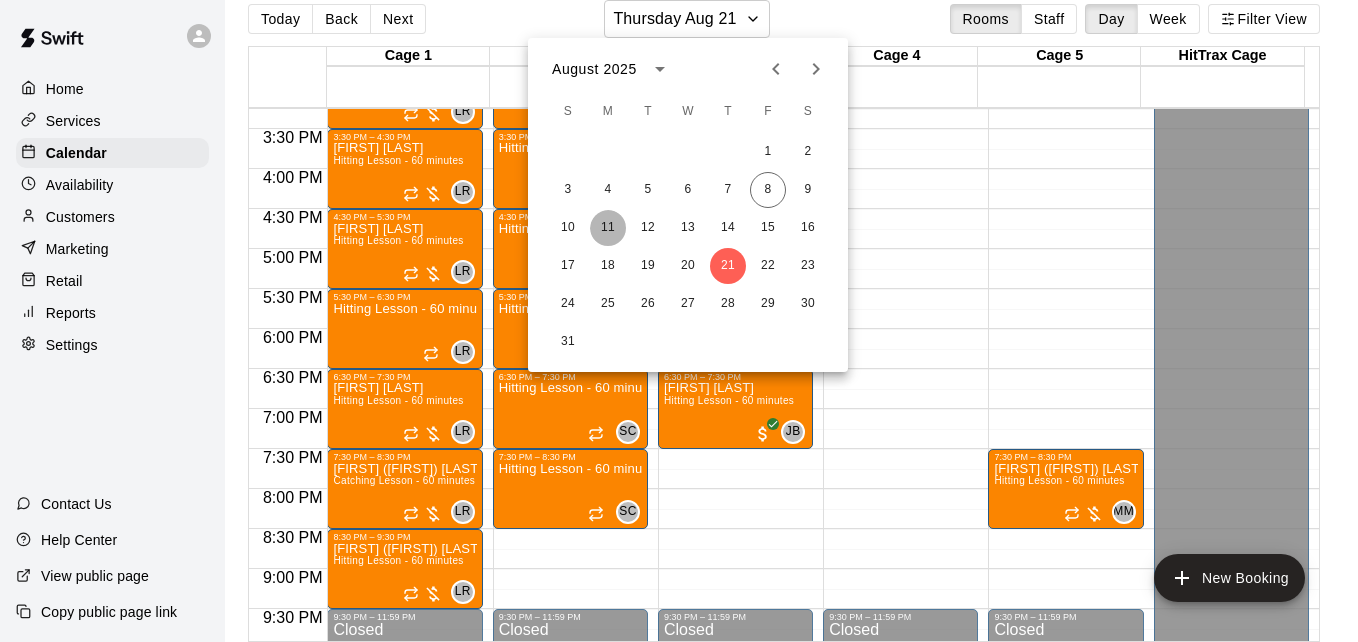 click on "11" at bounding box center [608, 228] 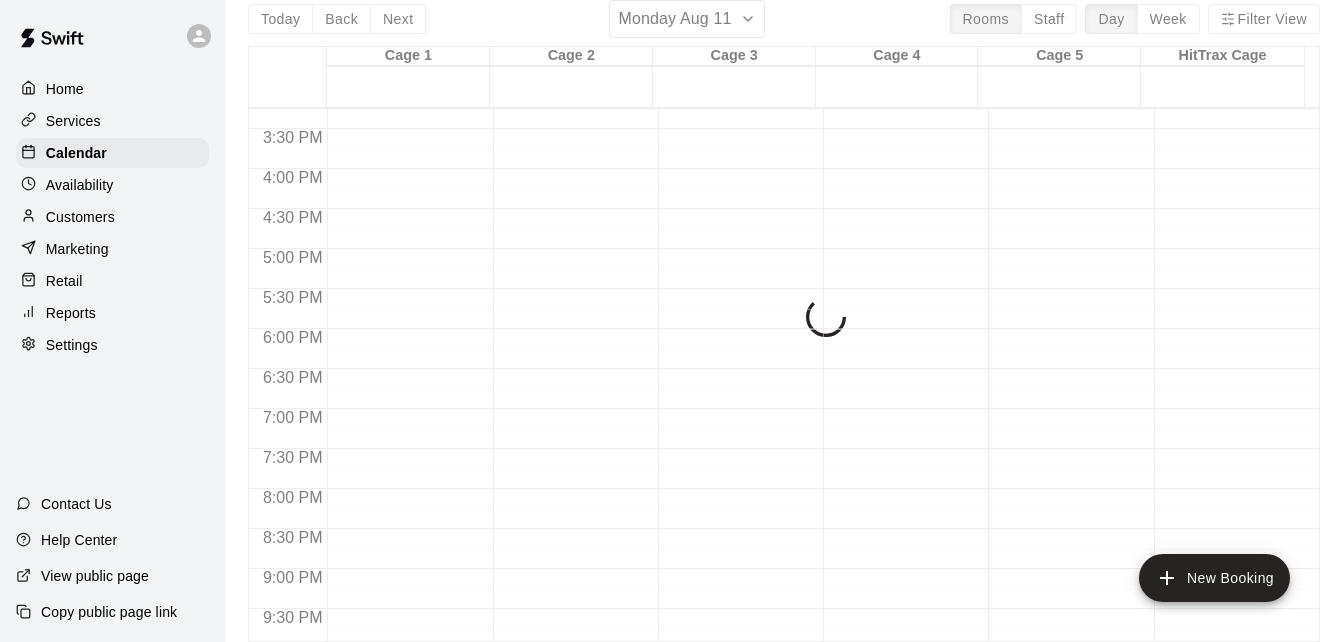click on "Today Back Next Monday Aug 11 Rooms Staff Day Week Filter View Cage 1 11 Mon Cage 2 11 Mon Cage 3 11 Mon Cage 4 11 Mon Cage 5 11 Mon HitTrax Cage 11 Mon 12:00 AM 12:30 AM 1:00 AM 1:30 AM 2:00 AM 2:30 AM 3:00 AM 3:30 AM 4:00 AM 4:30 AM 5:00 AM 5:30 AM 6:00 AM 6:30 AM 7:00 AM 7:30 AM 8:00 AM 8:30 AM 9:00 AM 9:30 AM 10:00 AM 10:30 AM 11:00 AM 11:30 AM 12:00 PM 12:30 PM 1:00 PM 1:30 PM 2:00 PM 2:30 PM 3:00 PM 3:30 PM 4:00 PM 4:30 PM 5:00 PM 5:30 PM 6:00 PM 6:30 PM 7:00 PM 7:30 PM 8:00 PM 8:30 PM 9:00 PM 9:30 PM 10:00 PM 10:30 PM 11:00 PM 11:30 PM" at bounding box center [784, 321] 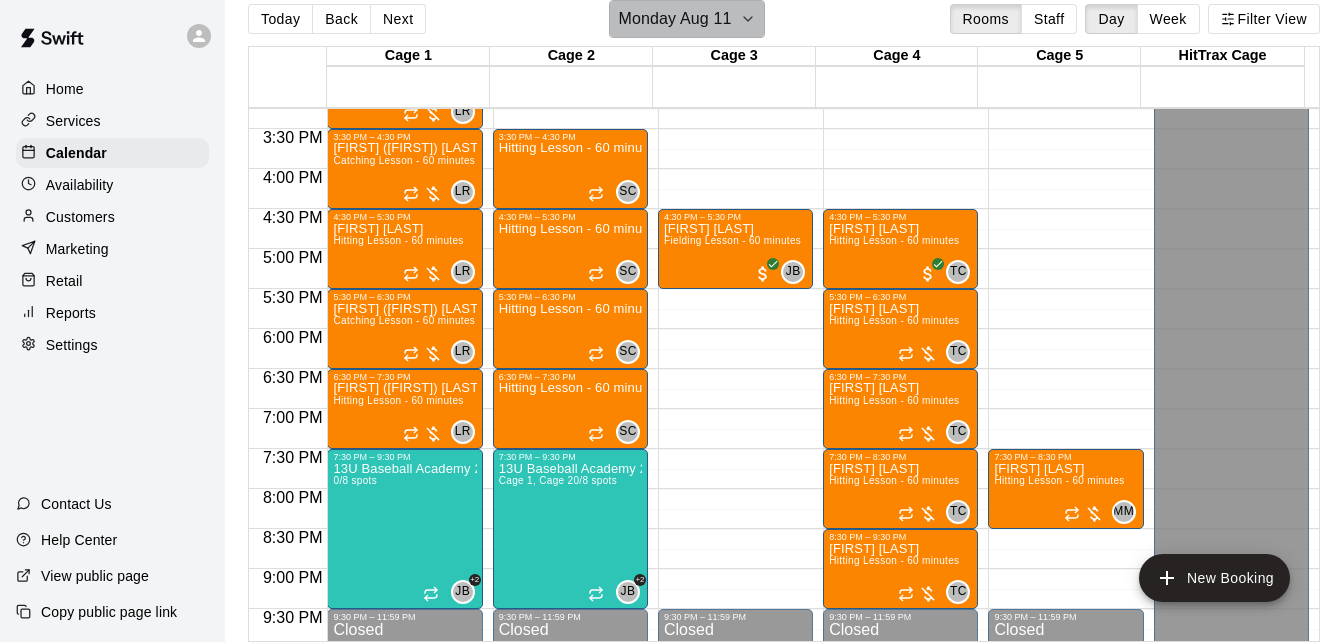 click 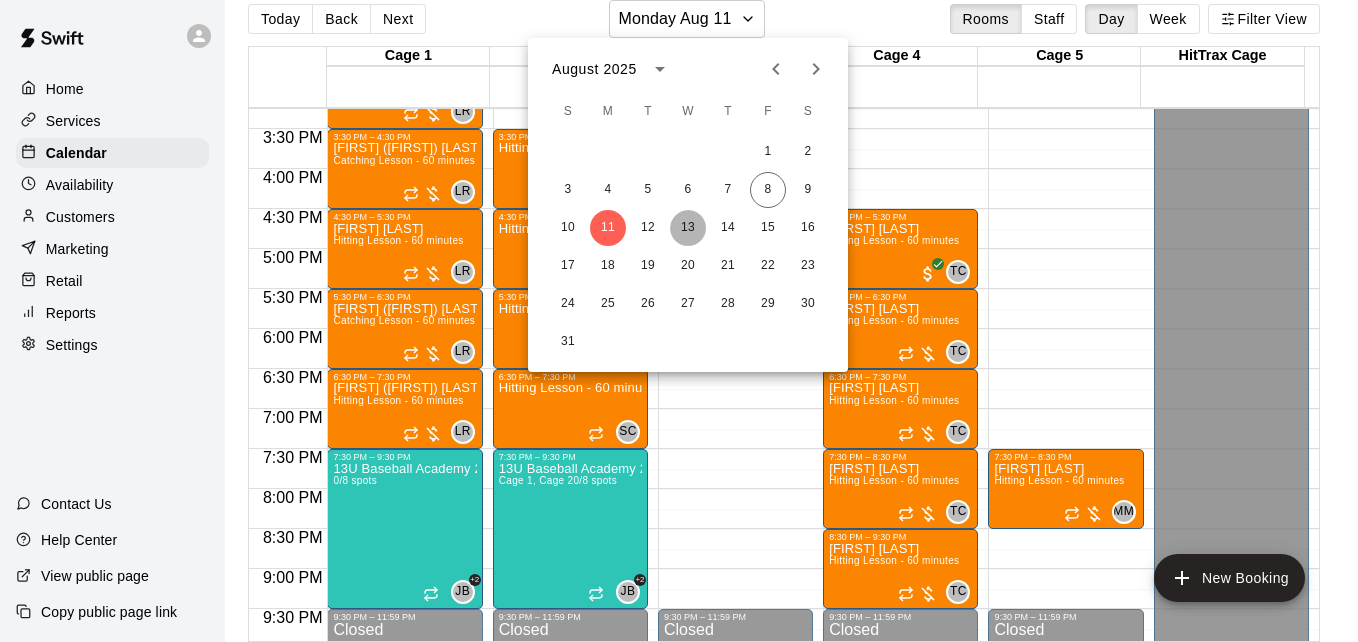 click on "13" at bounding box center (688, 228) 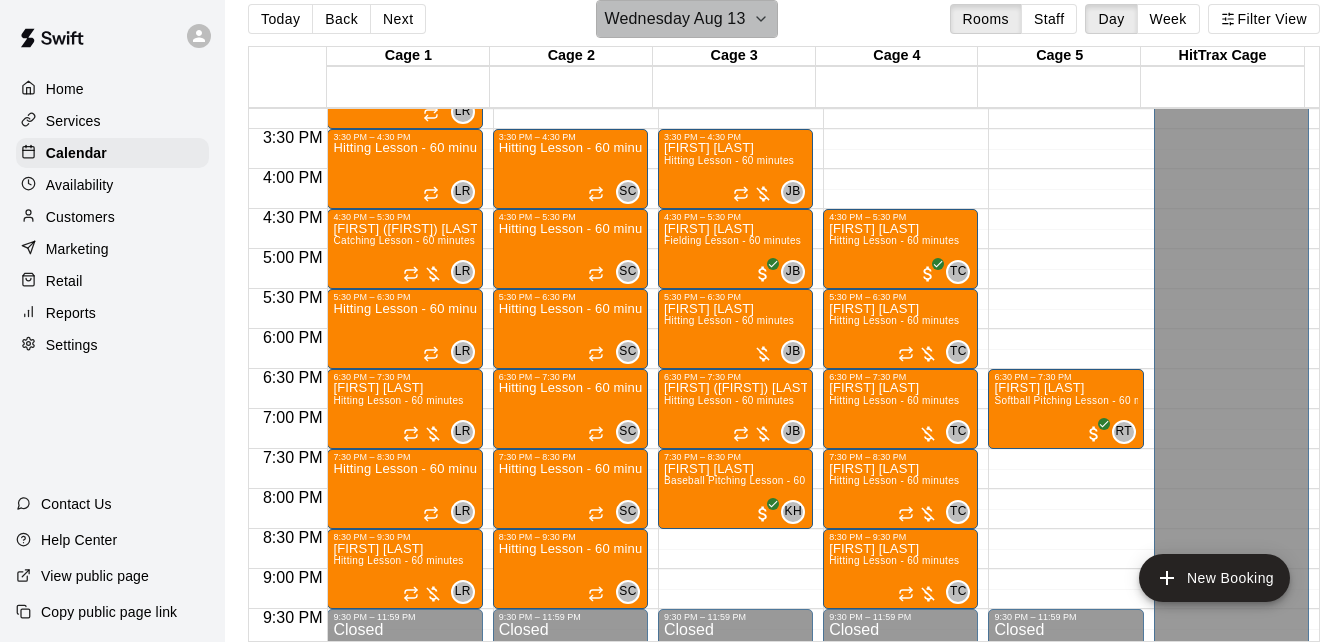 click 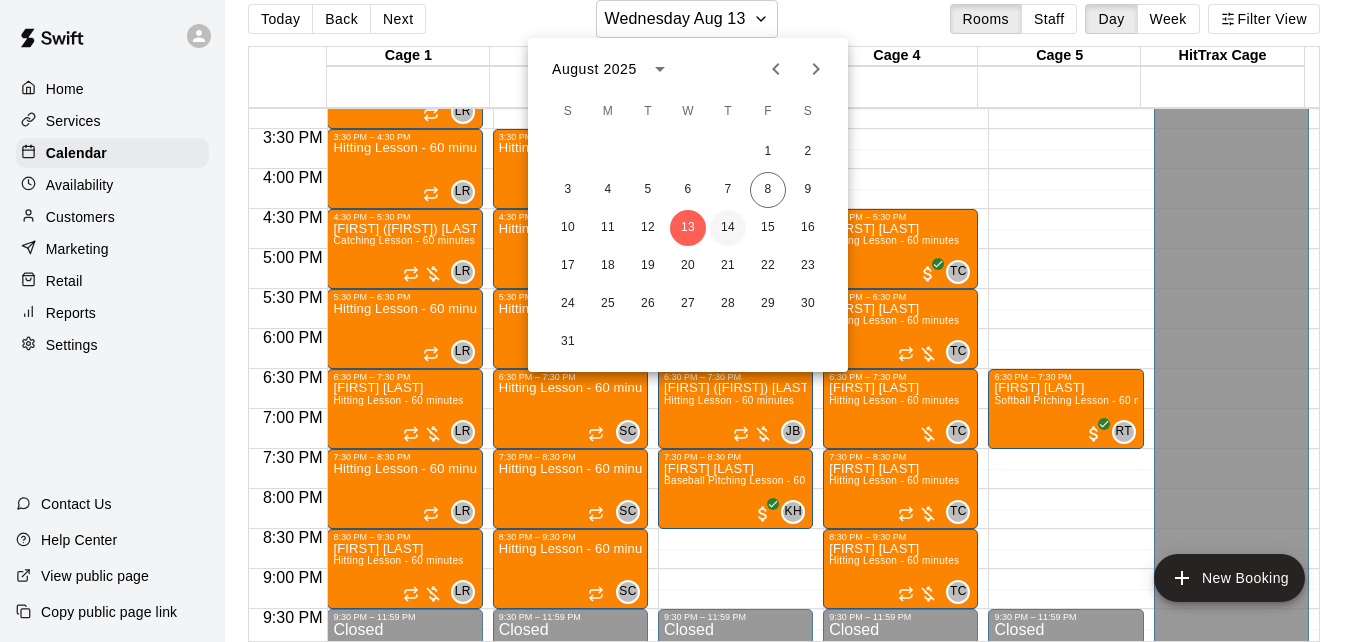 click on "14" at bounding box center (728, 228) 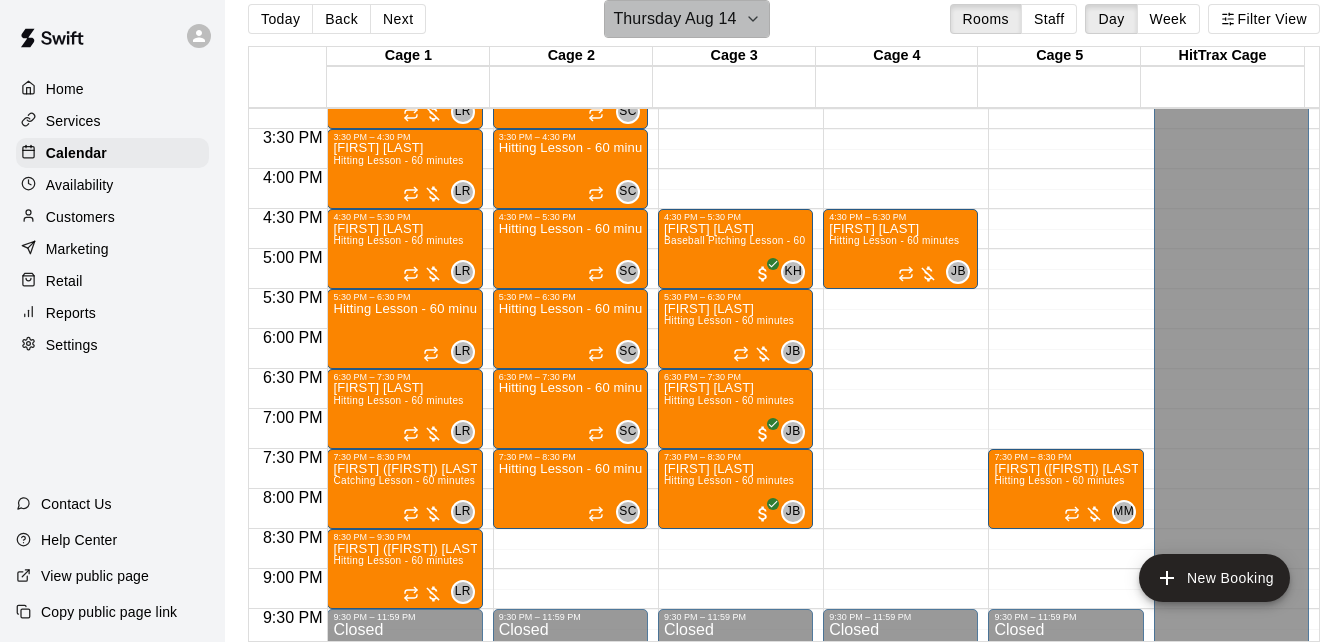 click on "Thursday Aug 14" at bounding box center (674, 19) 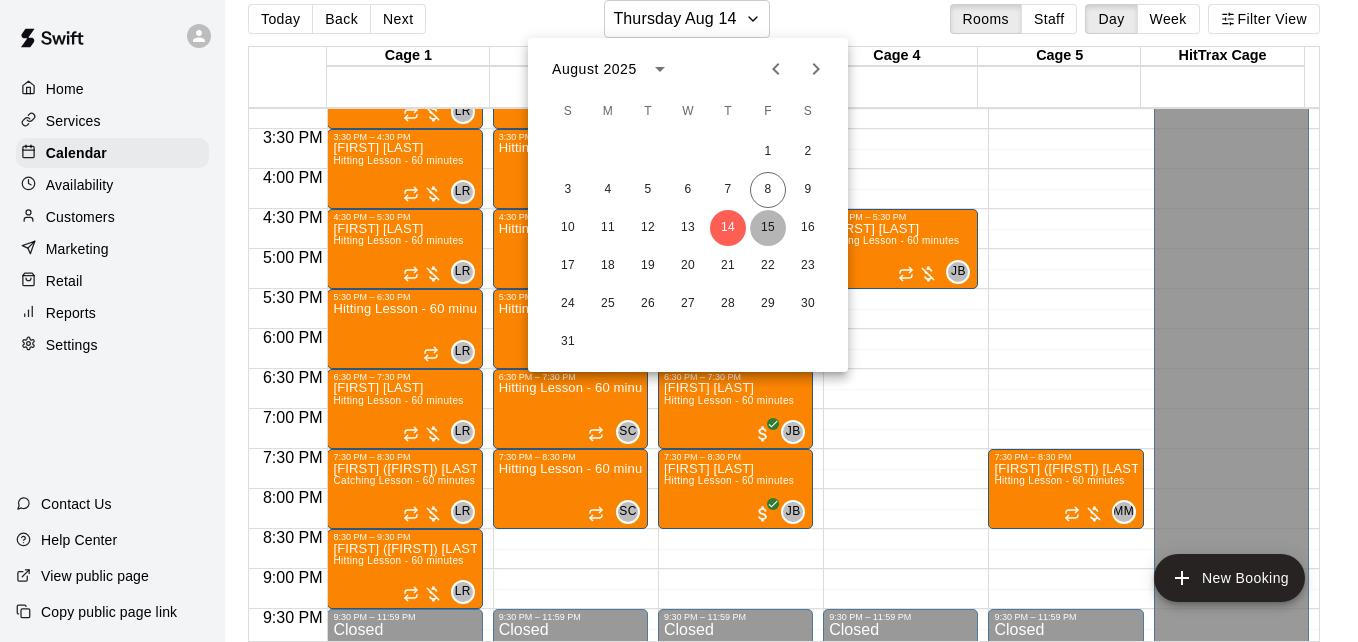 click on "15" at bounding box center [768, 228] 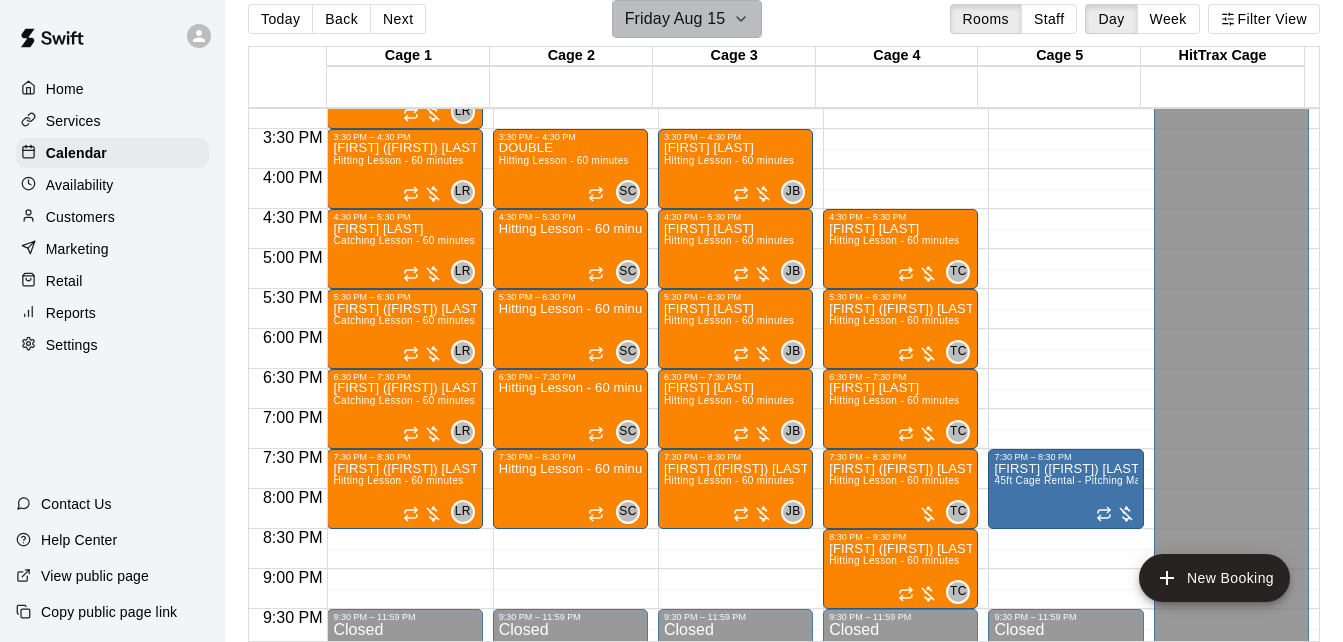 click on "Friday Aug 15" at bounding box center [687, 19] 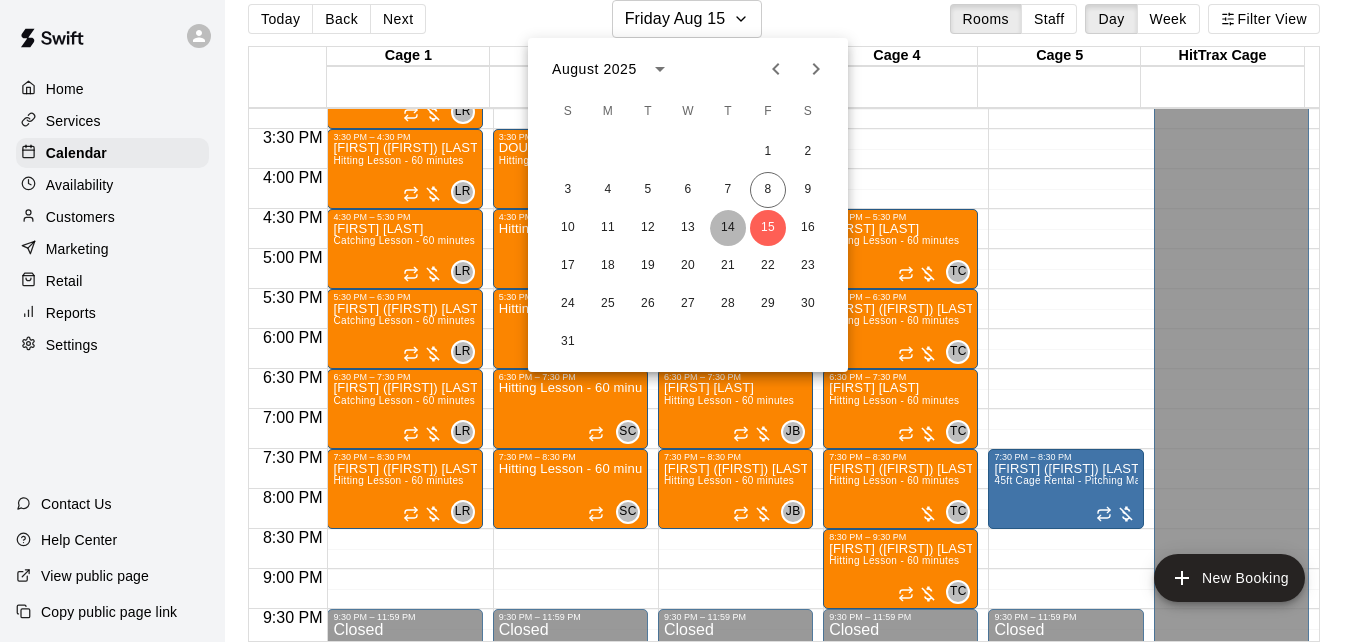 click on "14" at bounding box center (728, 228) 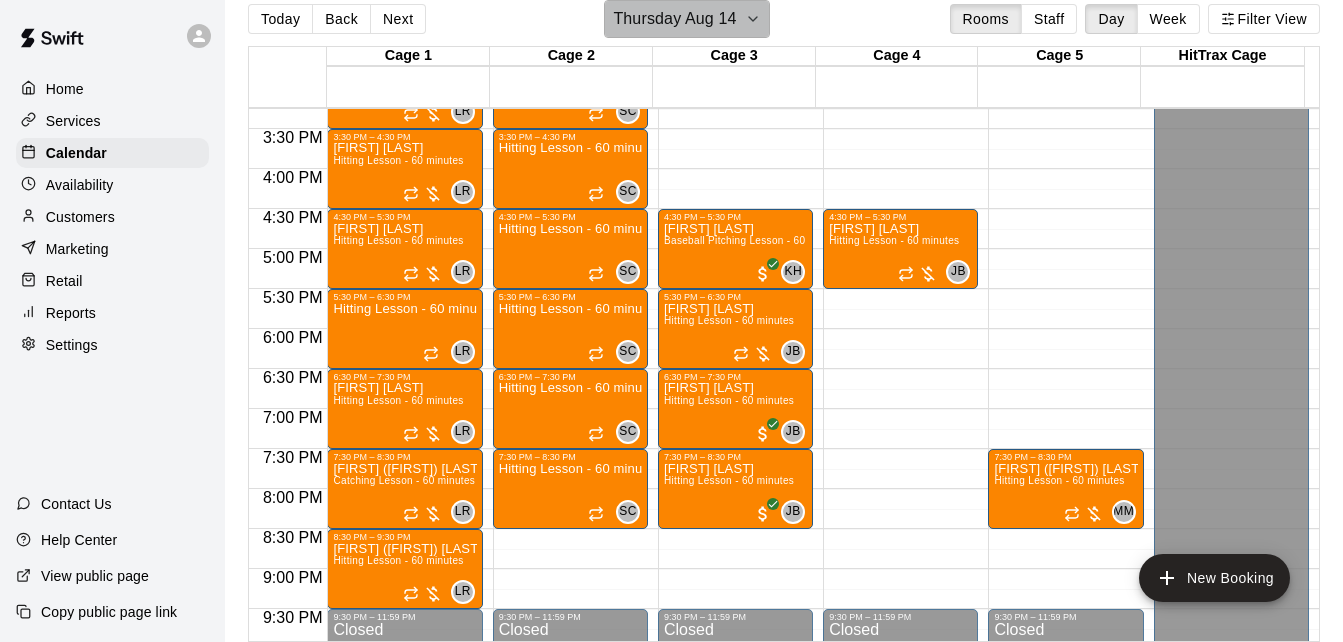 click on "Thursday Aug 14" at bounding box center [686, 19] 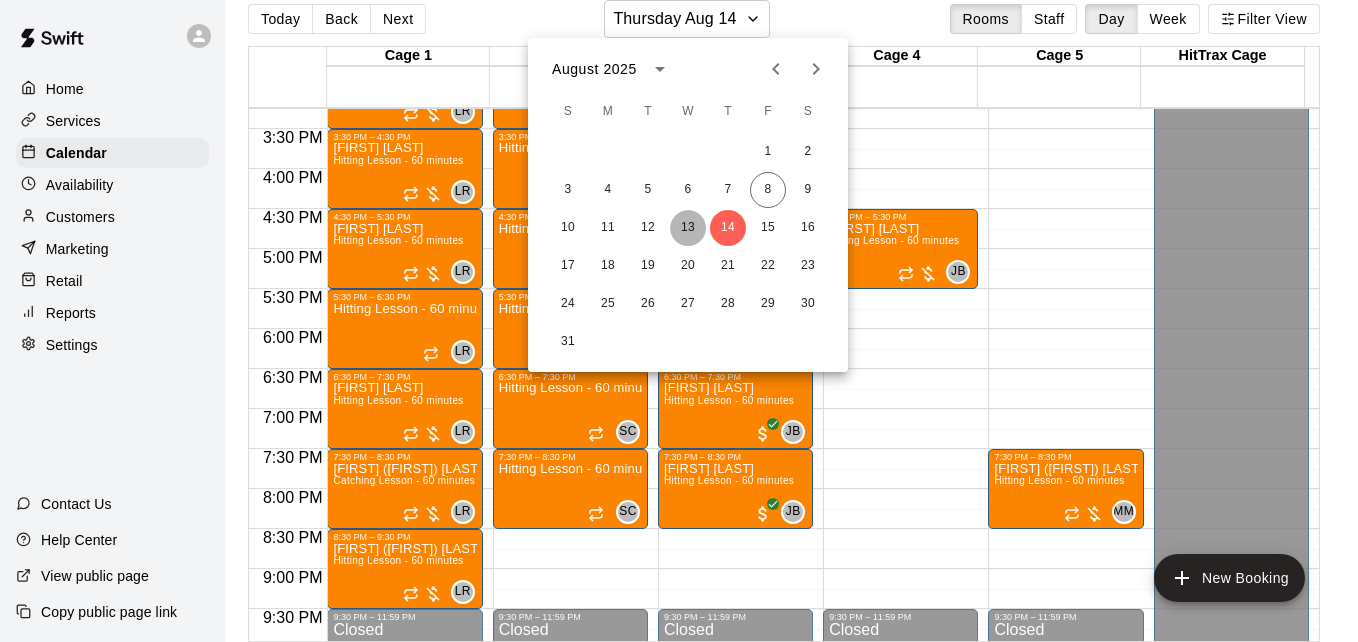 click on "13" at bounding box center [688, 228] 